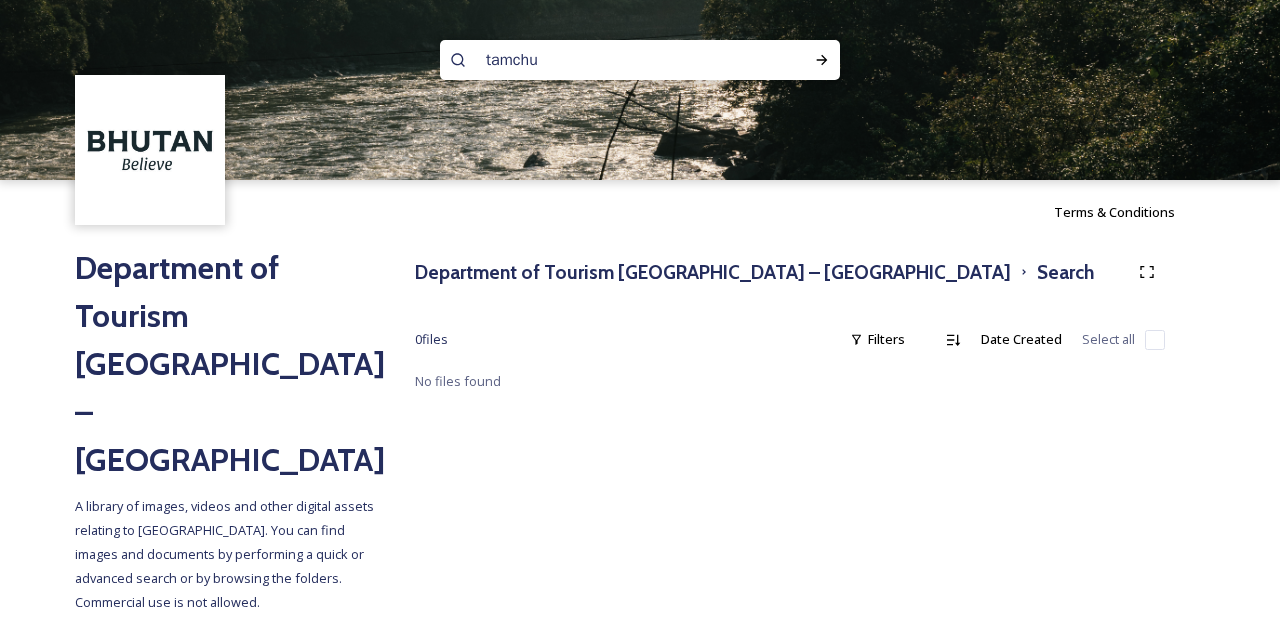 scroll, scrollTop: 0, scrollLeft: 0, axis: both 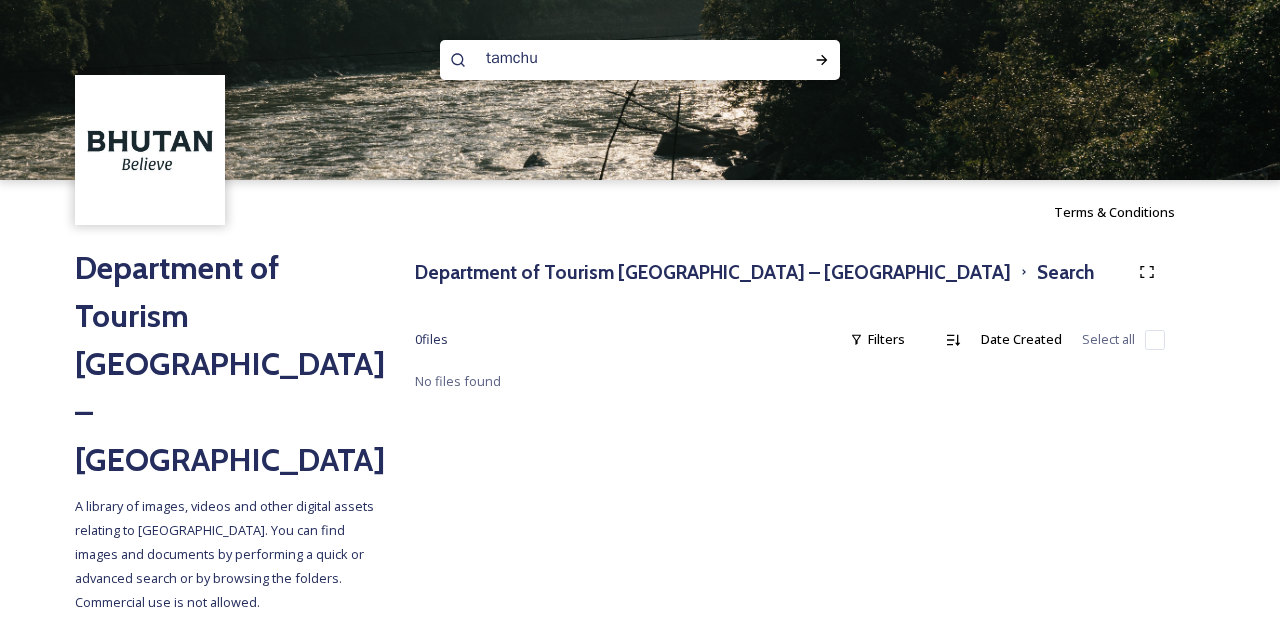click on "tamchu" at bounding box center [601, 58] 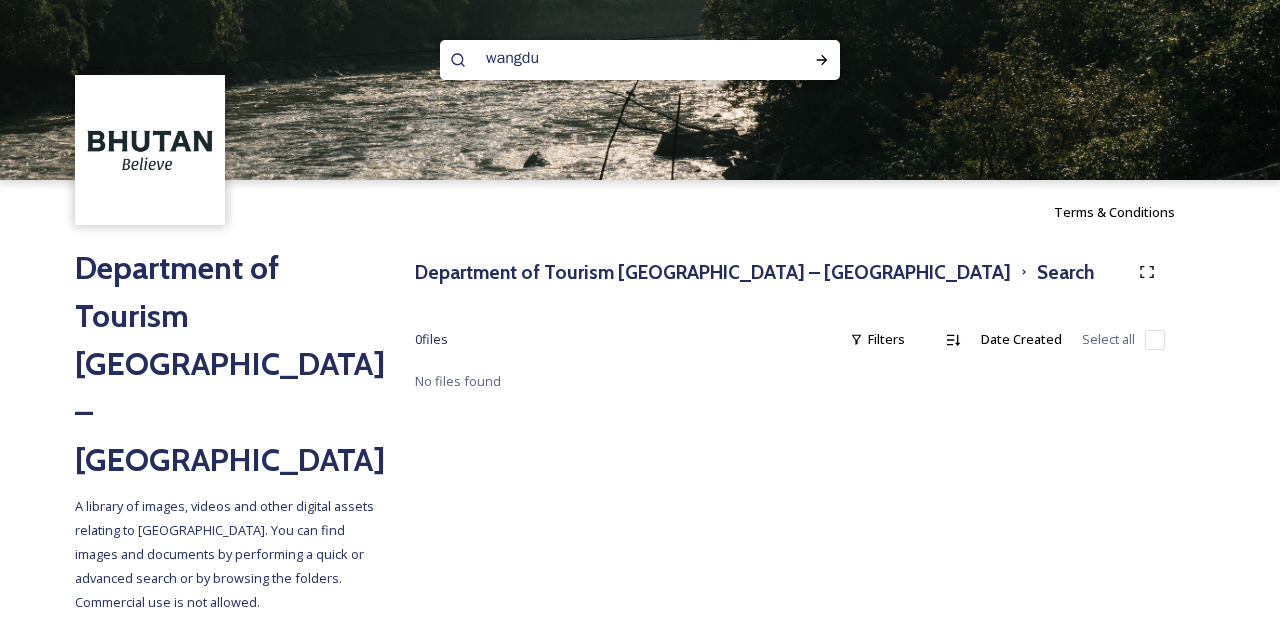type on "wangdue" 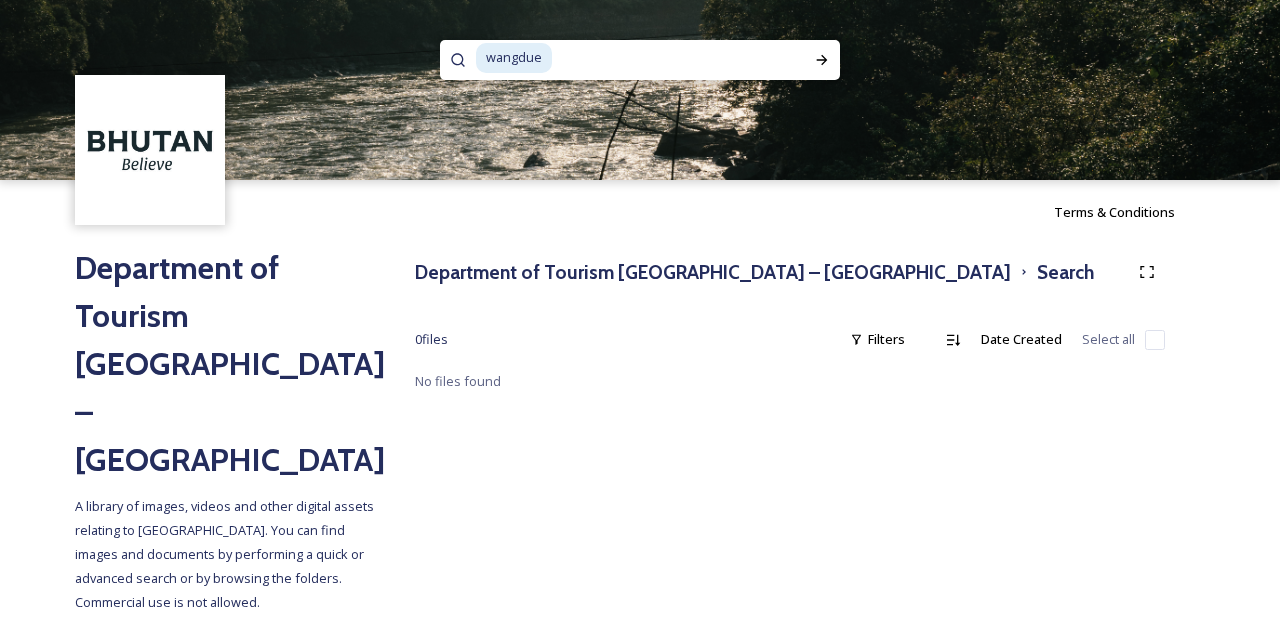 click at bounding box center (659, 58) 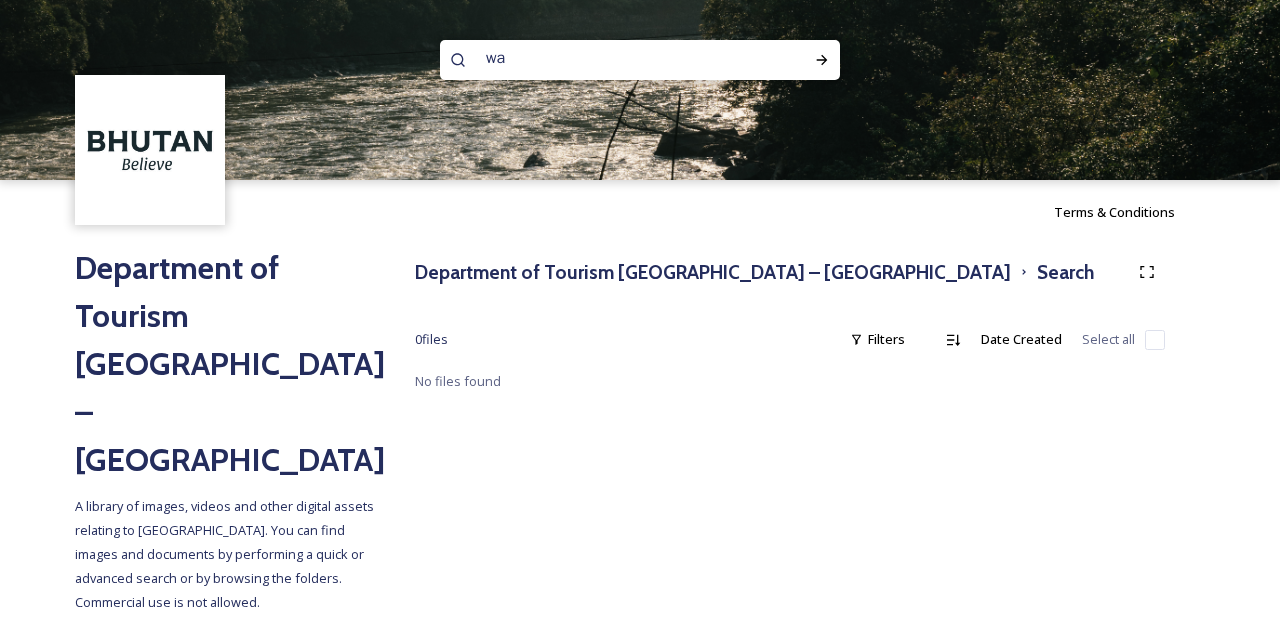 type on "w" 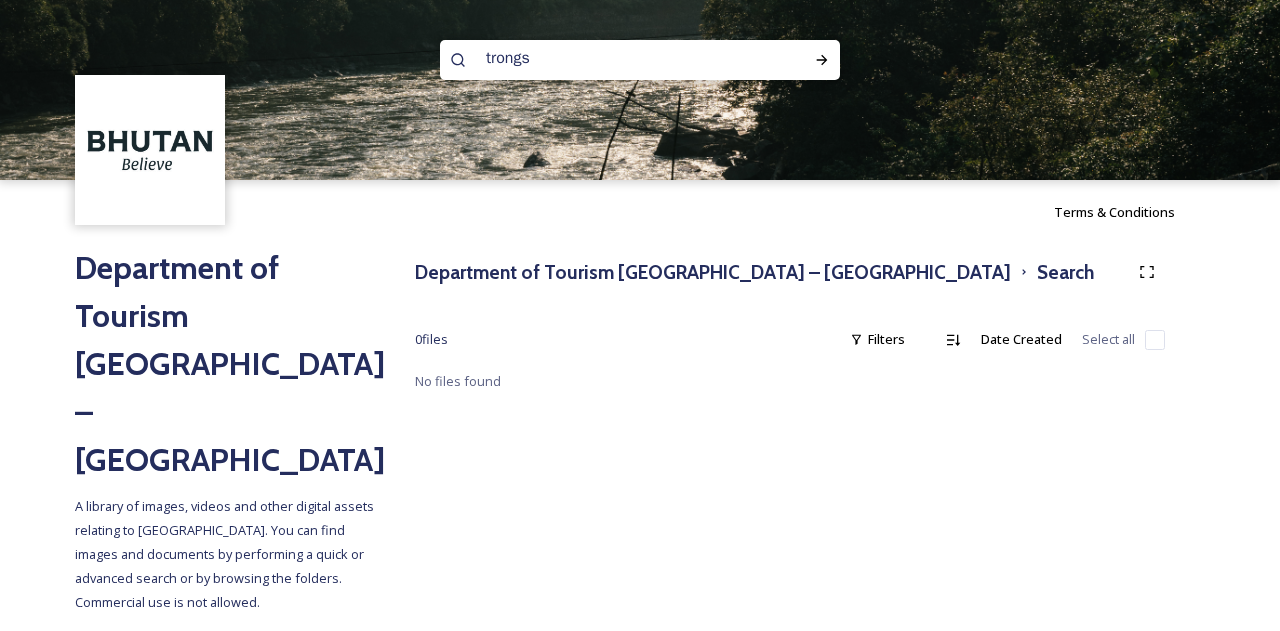 type on "trongsa" 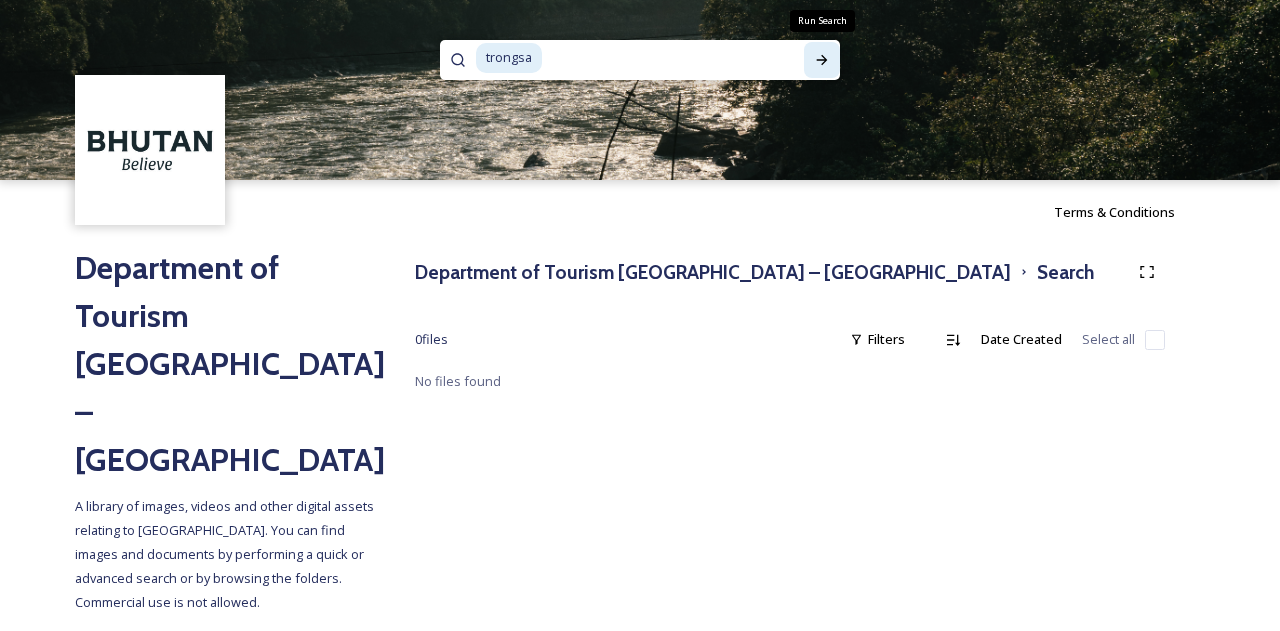 click on "Run Search" at bounding box center (822, 60) 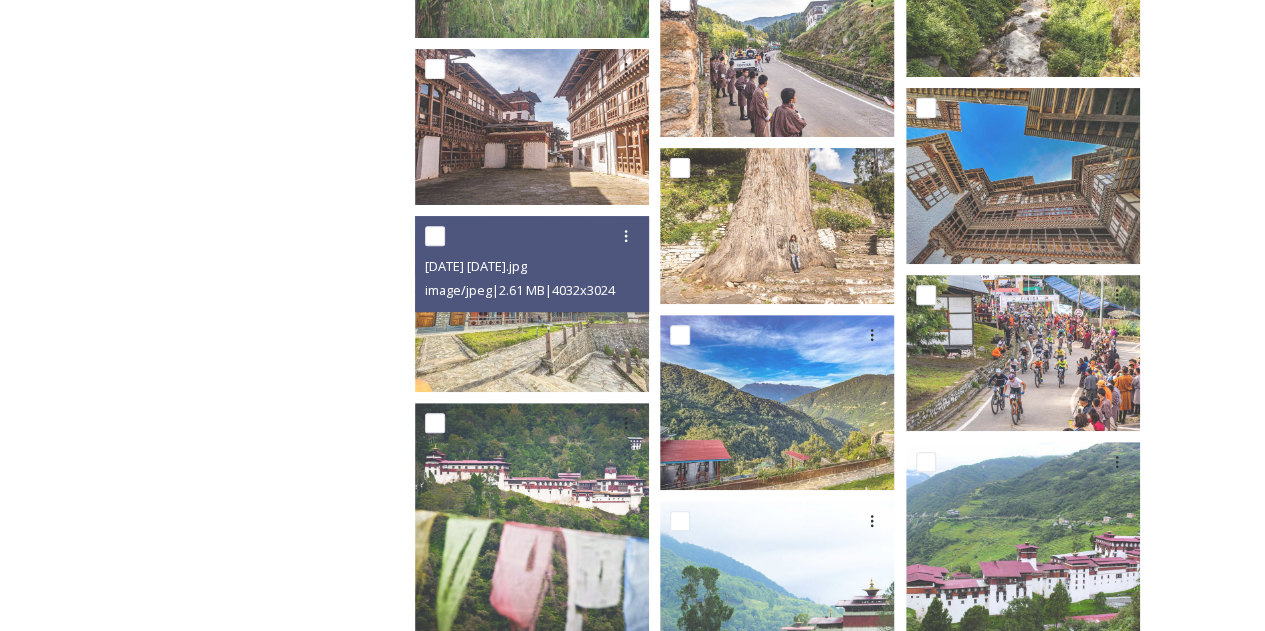 scroll, scrollTop: 4168, scrollLeft: 0, axis: vertical 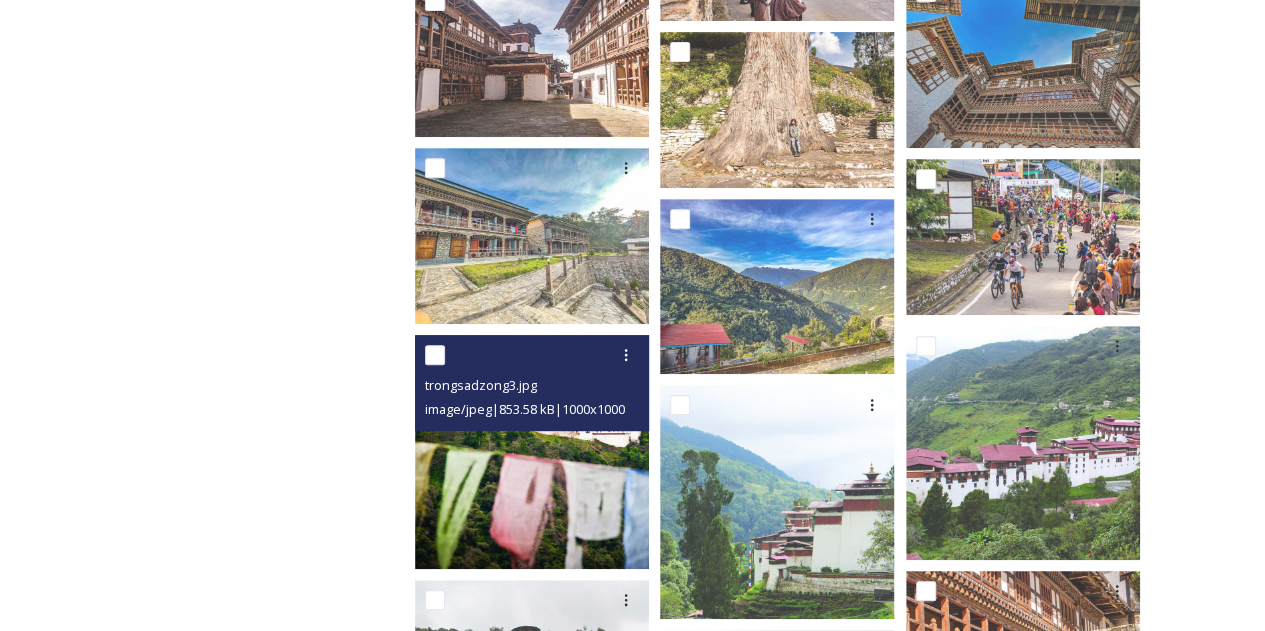 click at bounding box center (532, 452) 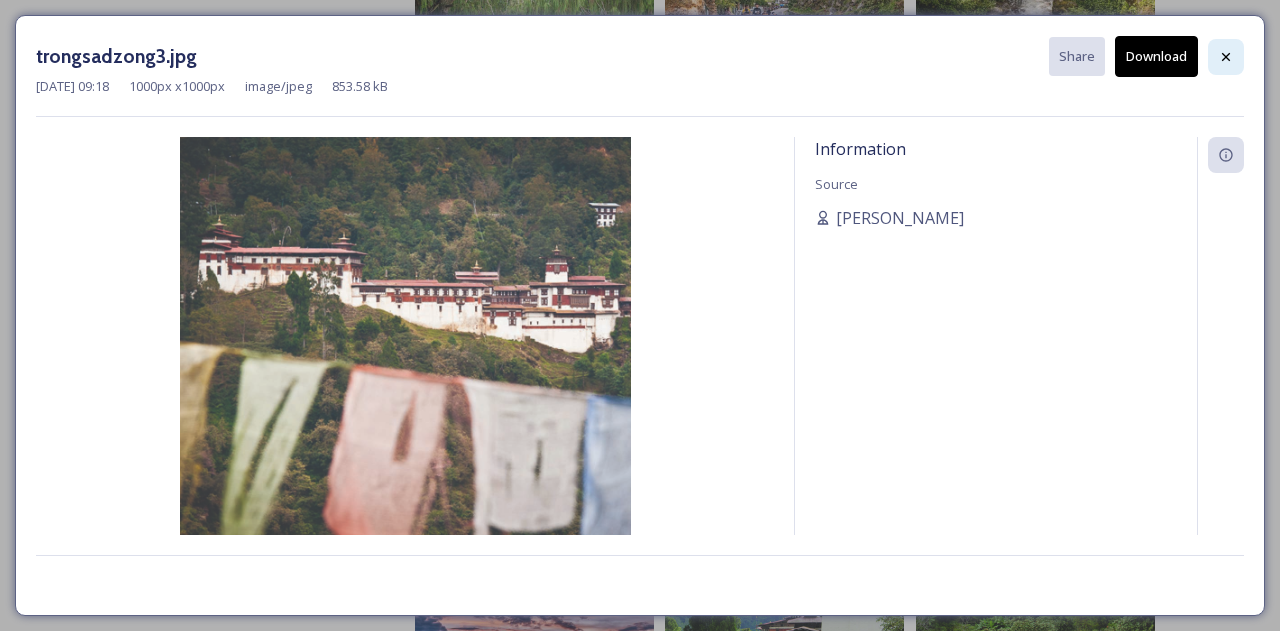 click 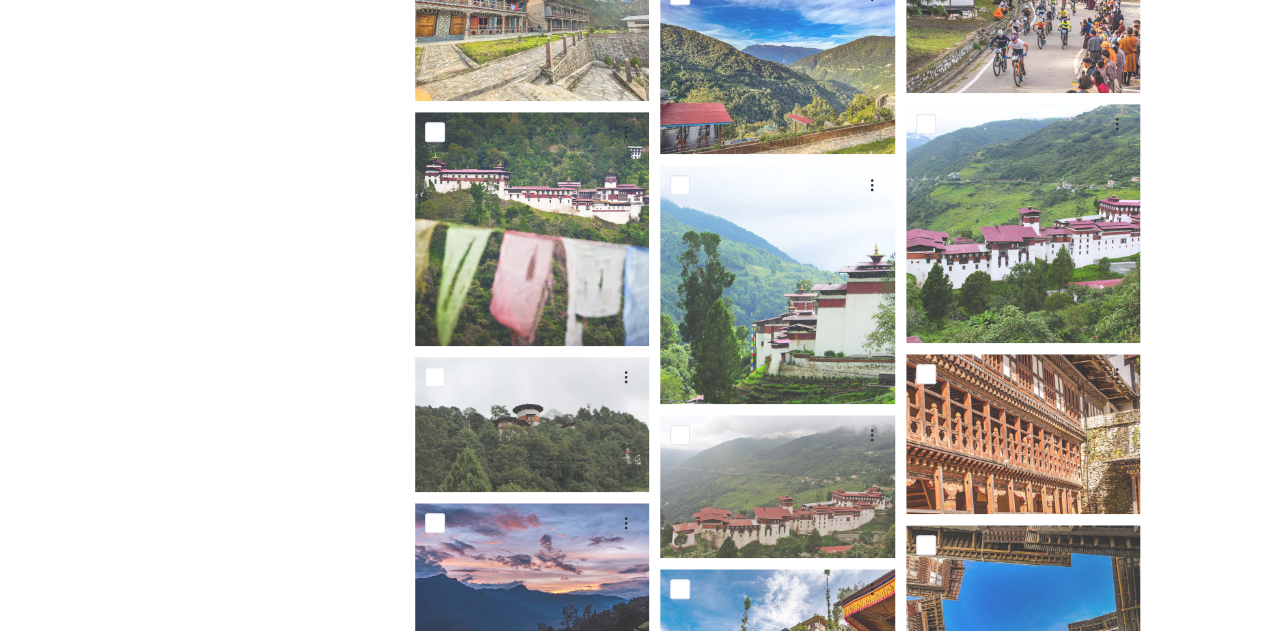 scroll, scrollTop: 4668, scrollLeft: 0, axis: vertical 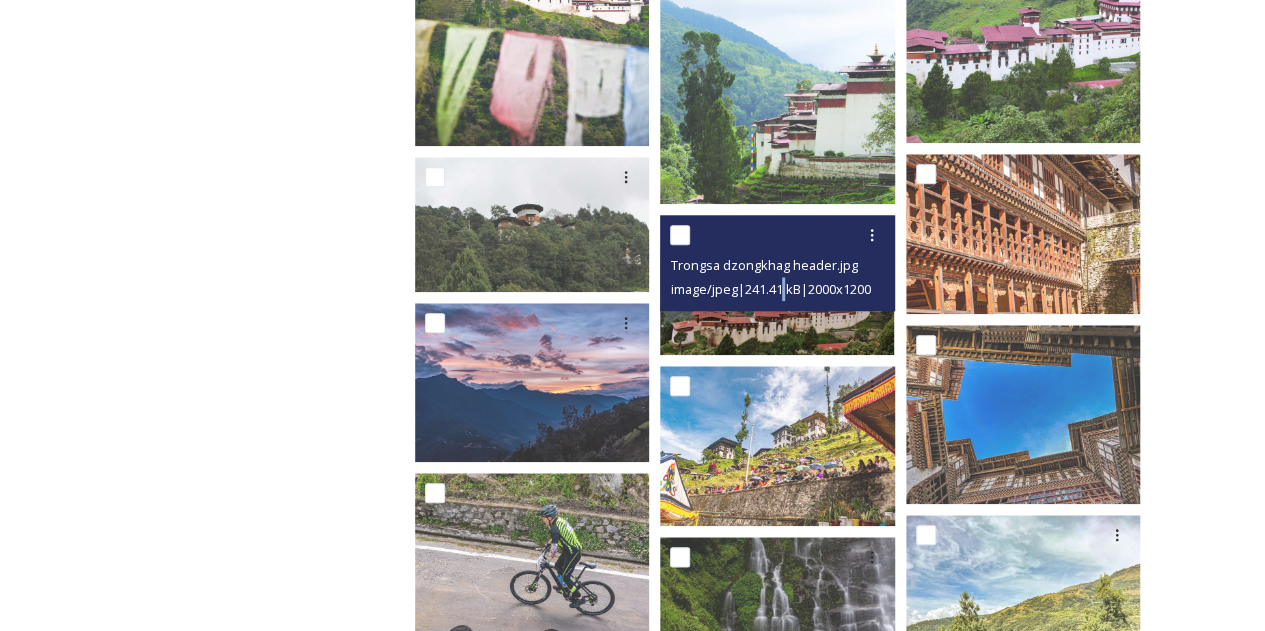 click on "image/jpeg  |  241.41 kB  |  2000  x  1200" at bounding box center (779, 289) 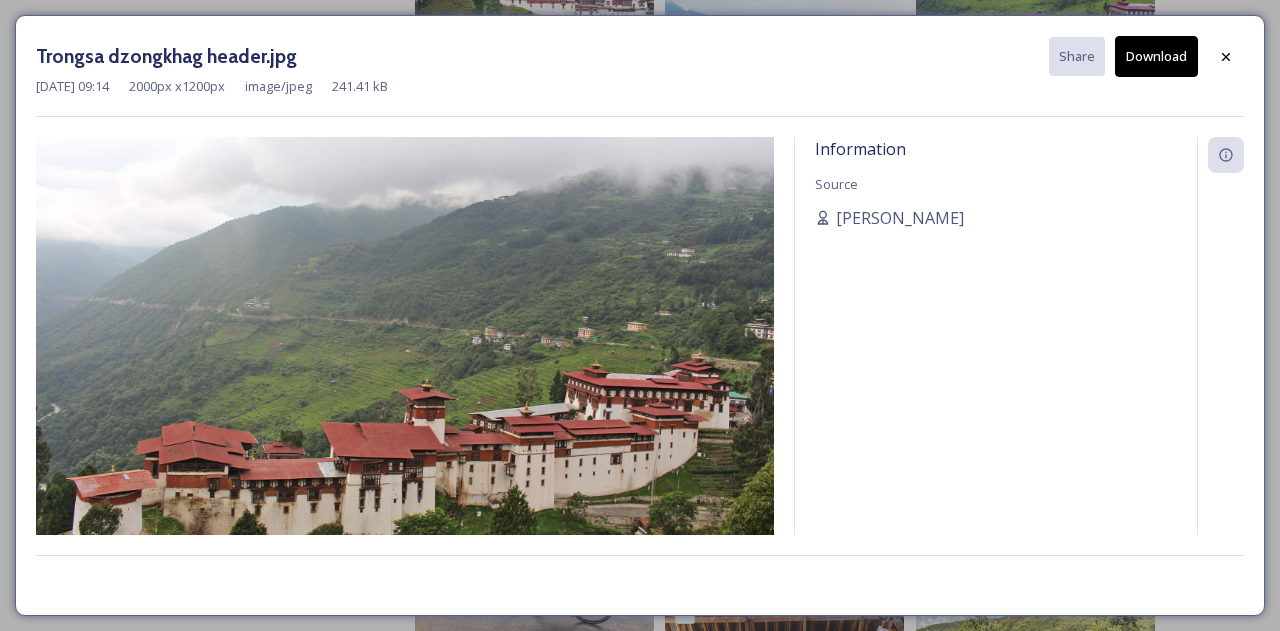 click on "Download" at bounding box center [1156, 56] 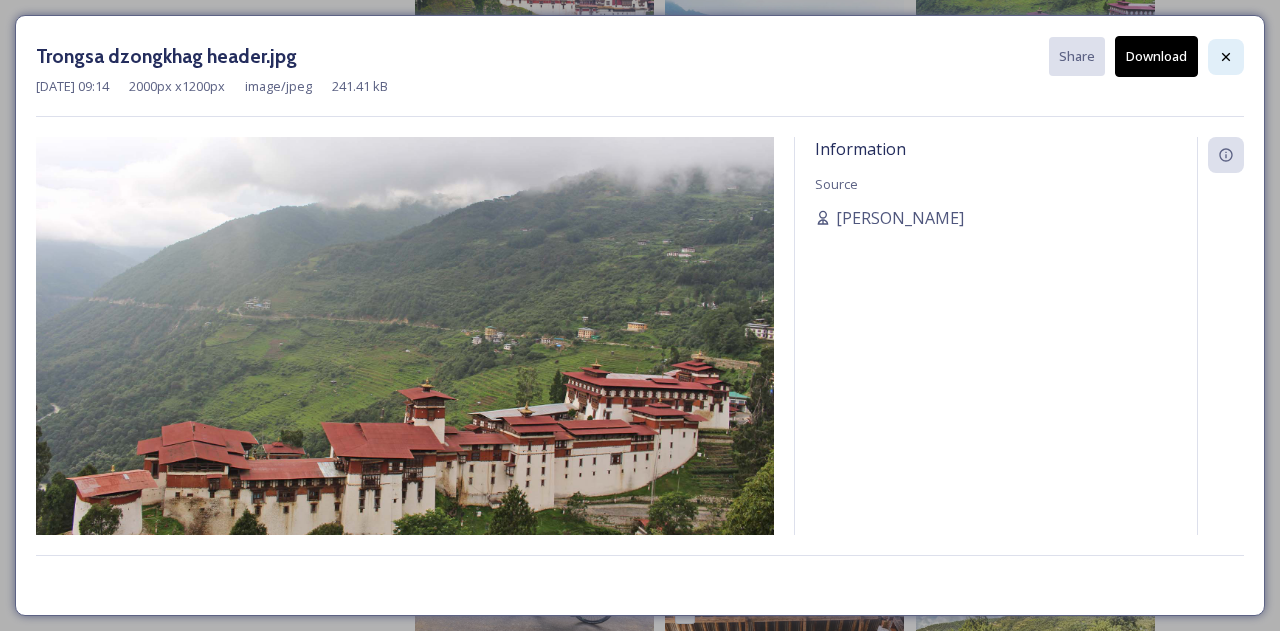 click 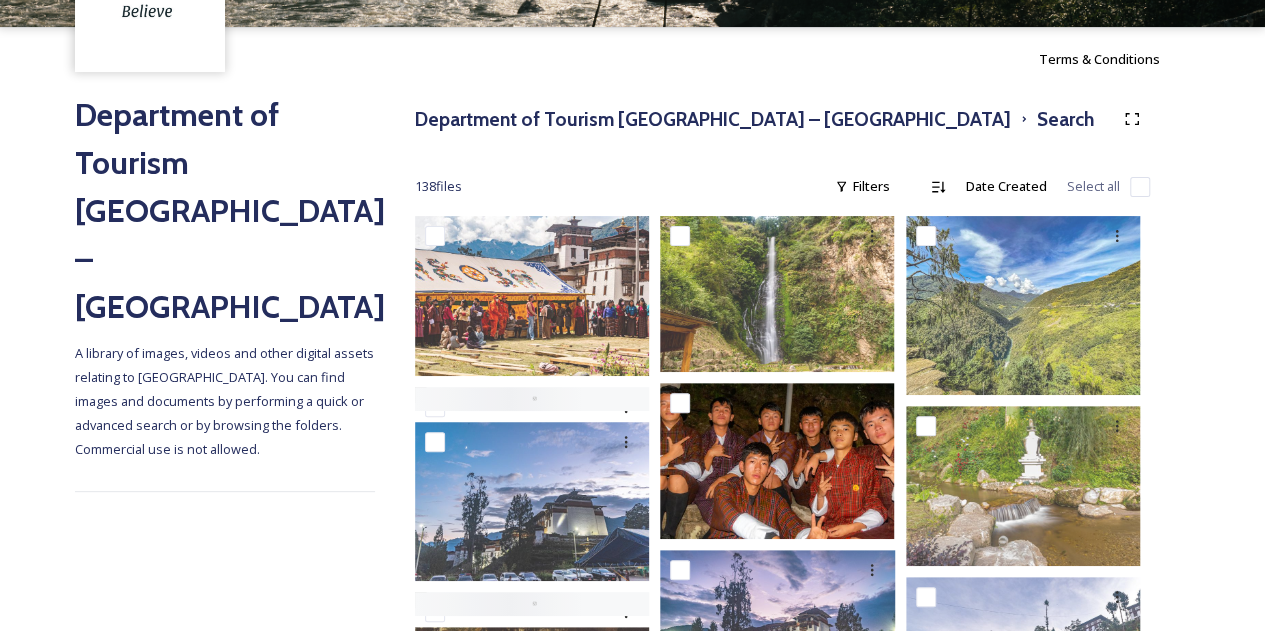scroll, scrollTop: 0, scrollLeft: 0, axis: both 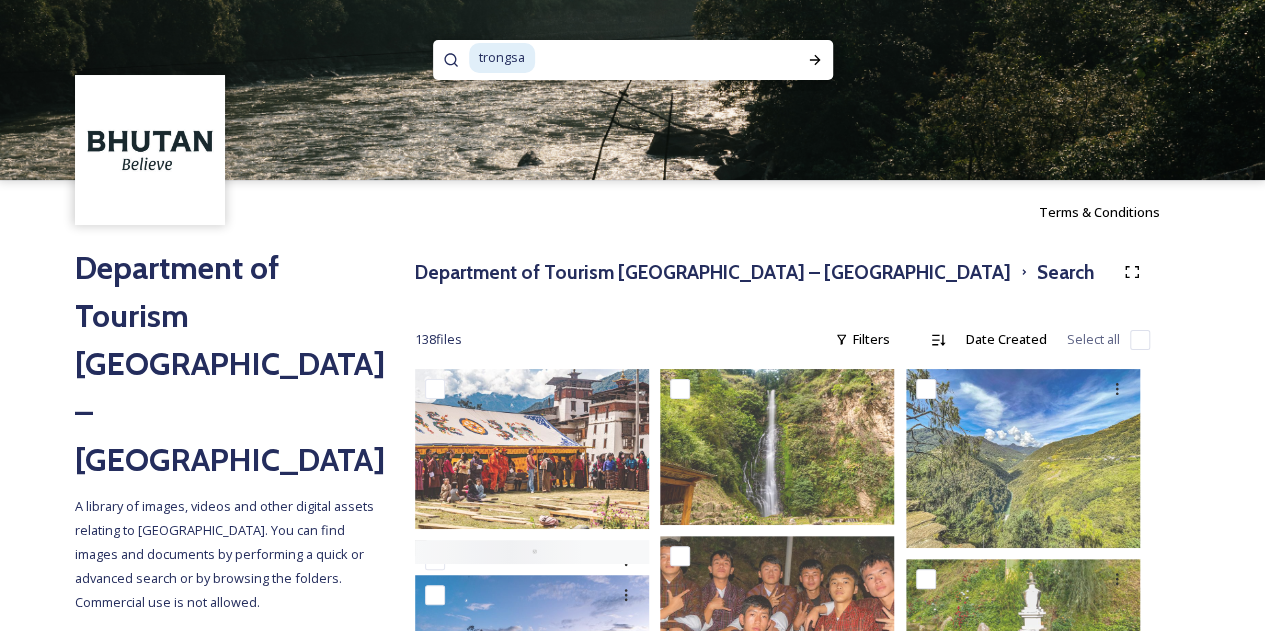 click at bounding box center [645, 58] 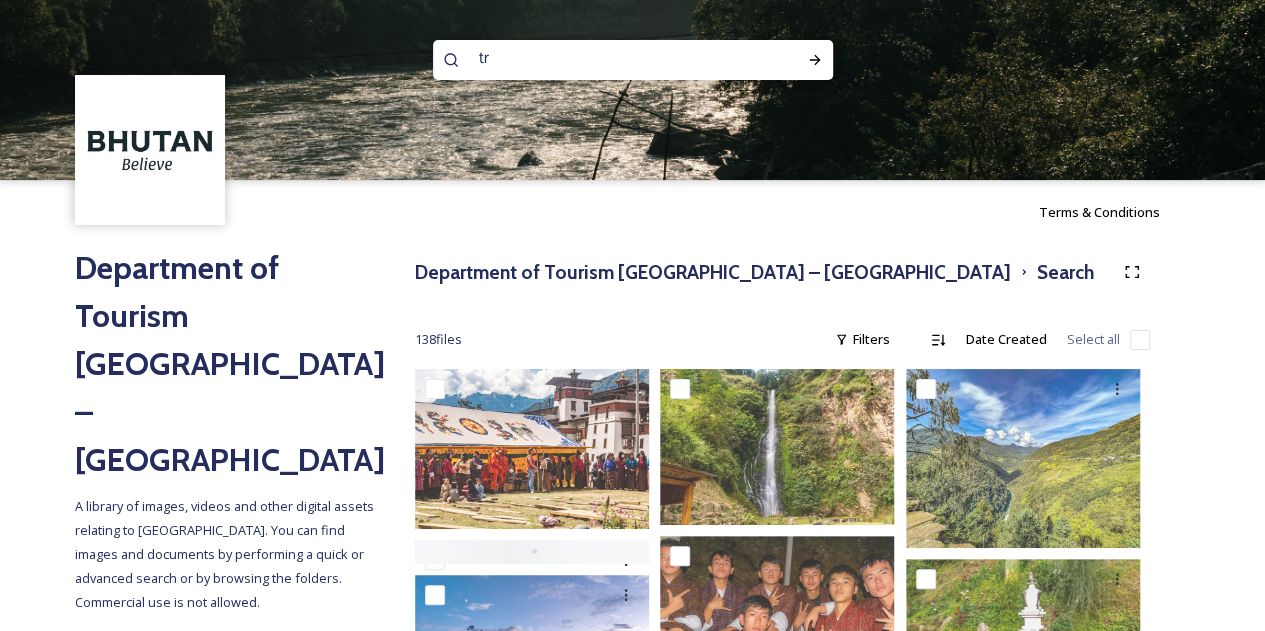 type on "t" 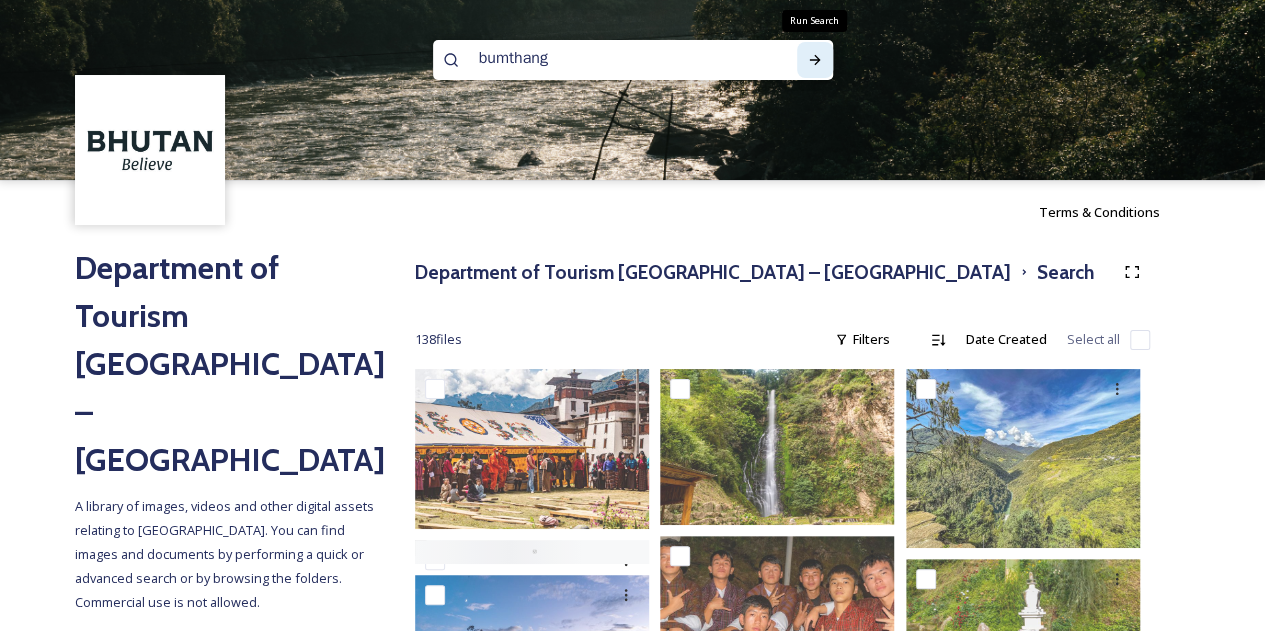 click 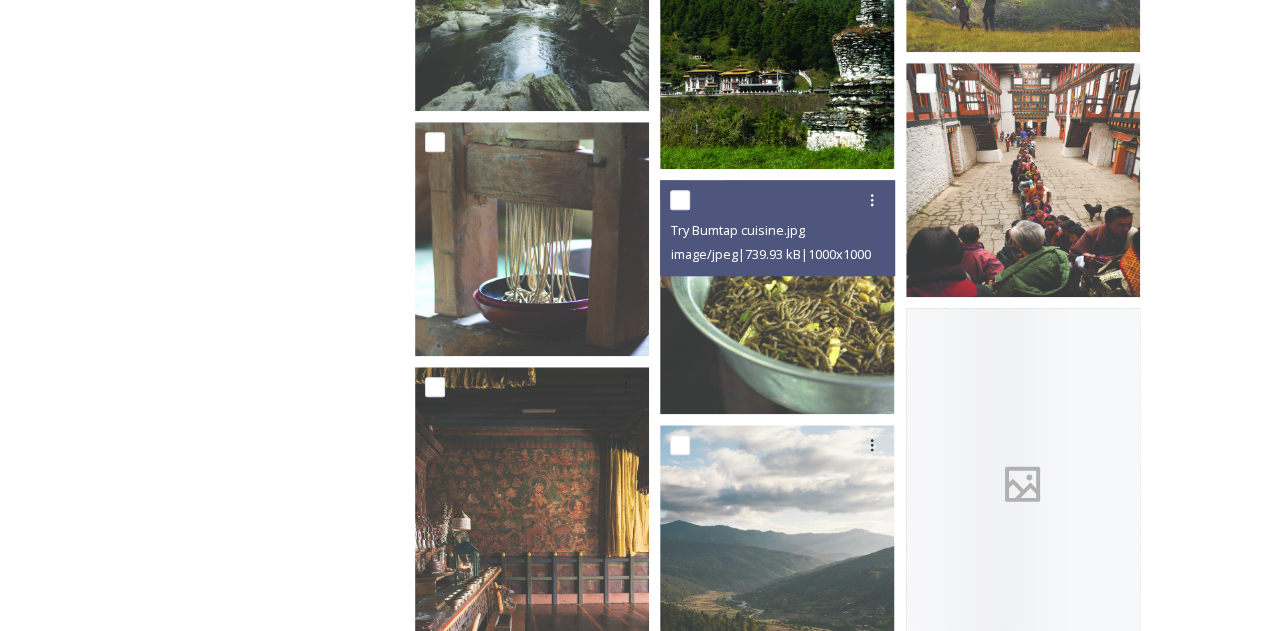 scroll, scrollTop: 800, scrollLeft: 0, axis: vertical 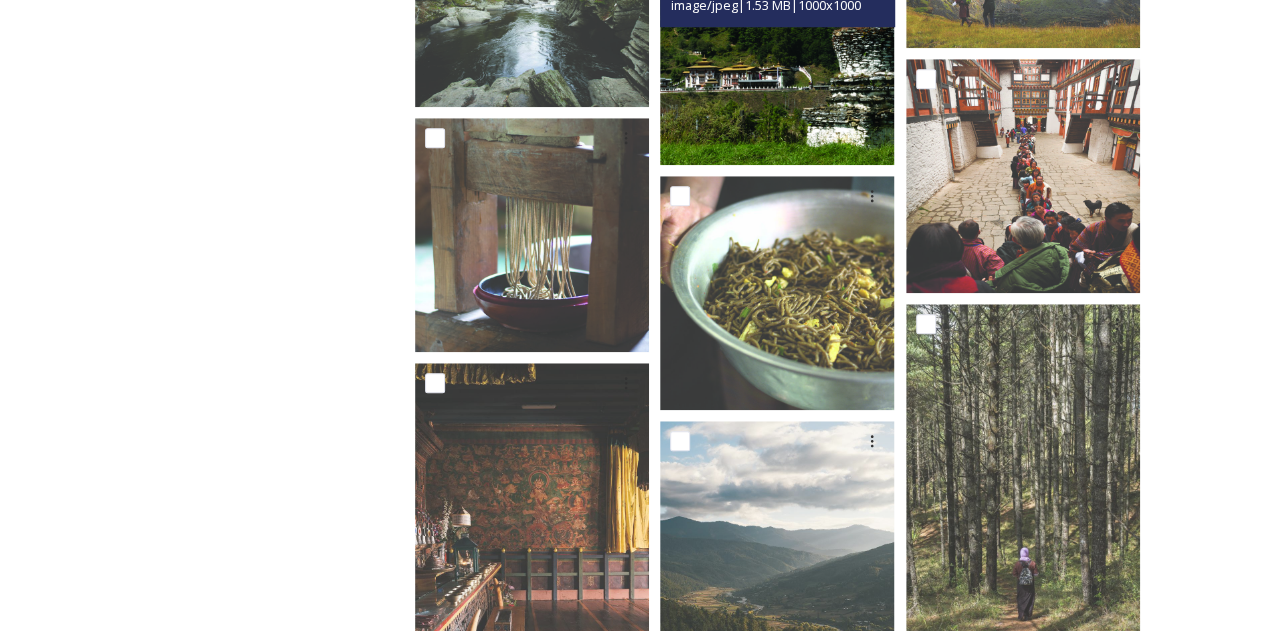 click at bounding box center (777, 48) 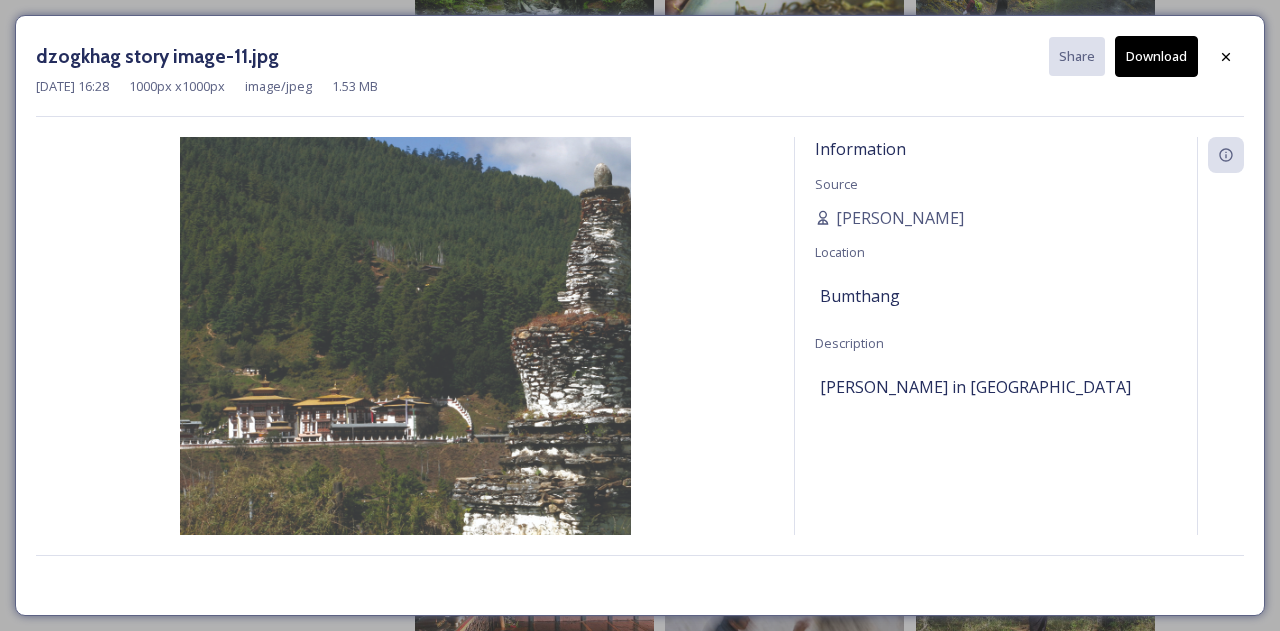 click on "Download" at bounding box center (1156, 56) 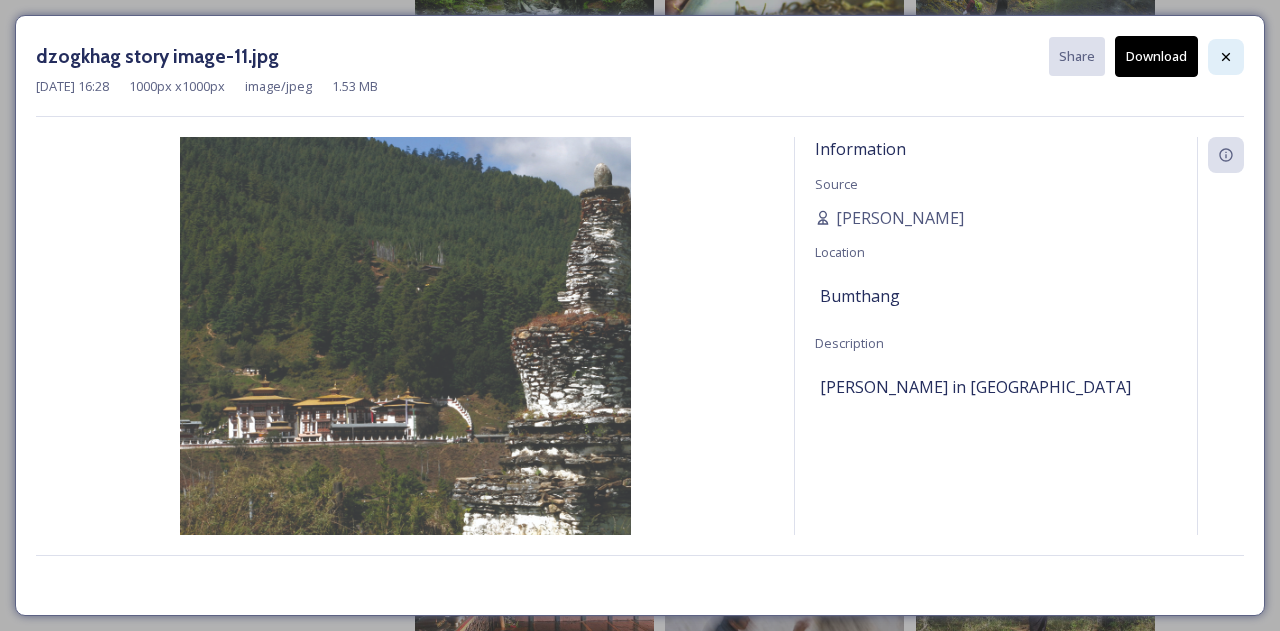 click 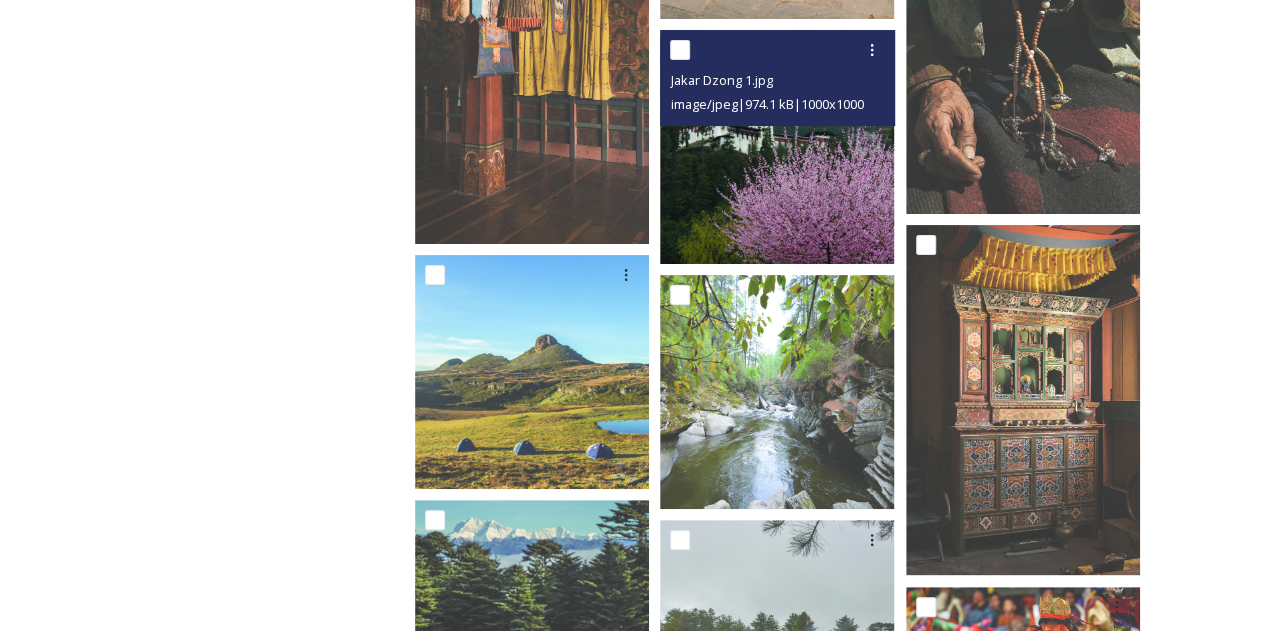 scroll, scrollTop: 3900, scrollLeft: 0, axis: vertical 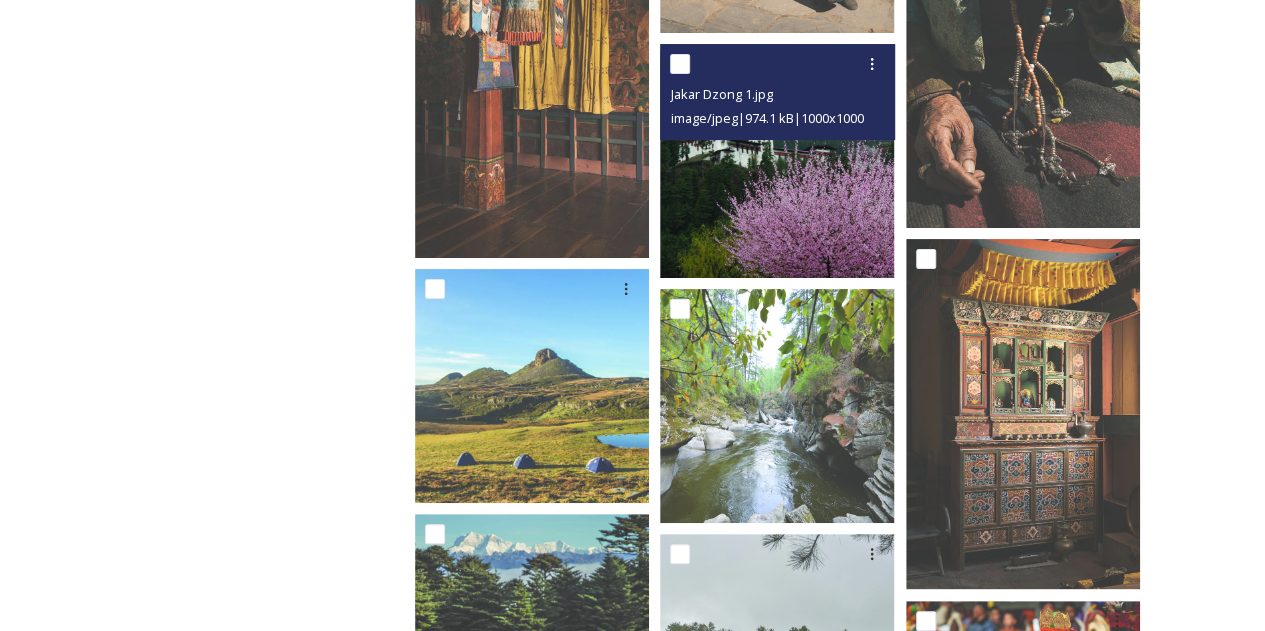 click at bounding box center [777, 161] 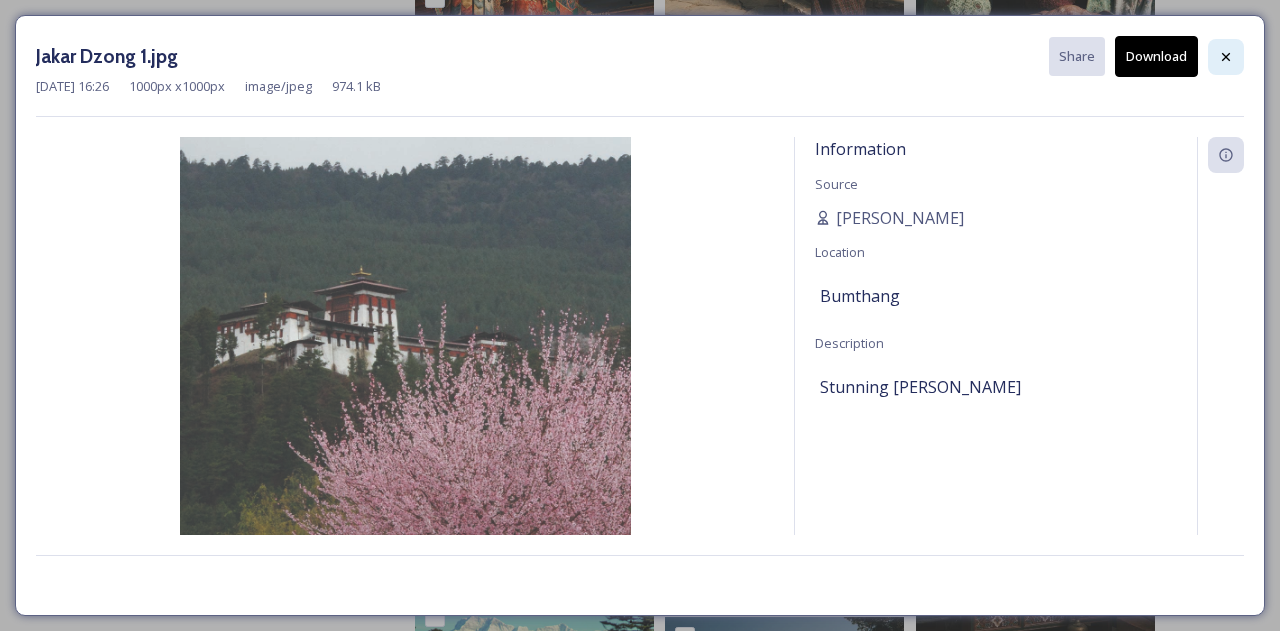 click 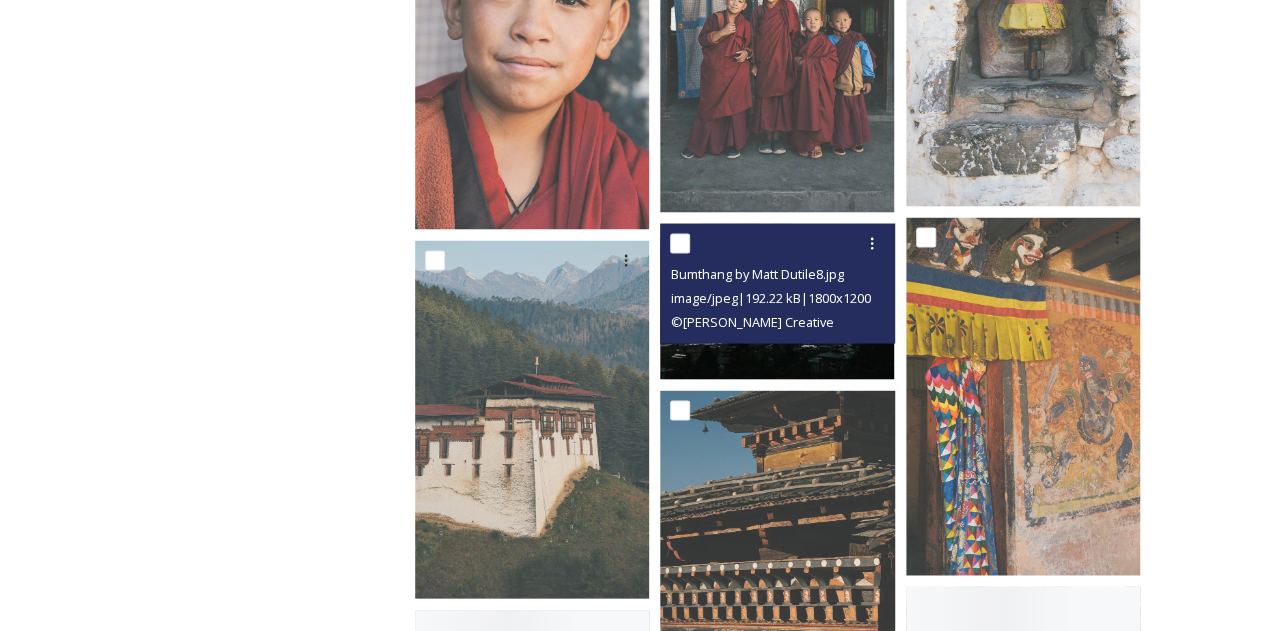 scroll, scrollTop: 5800, scrollLeft: 0, axis: vertical 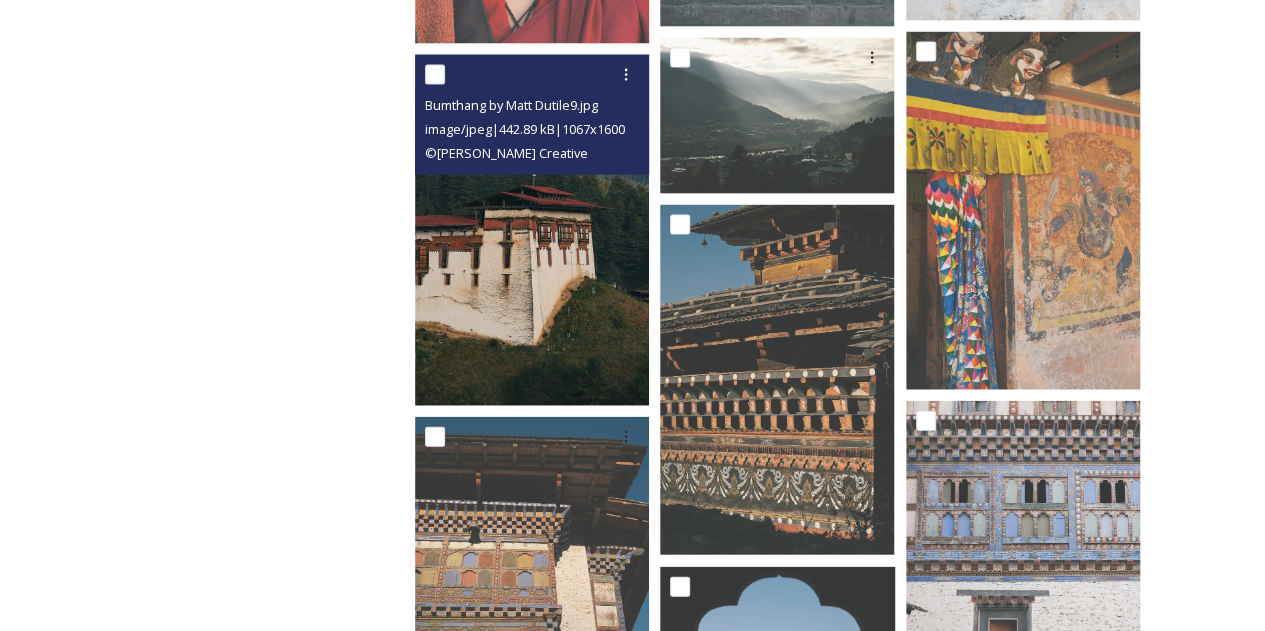 click at bounding box center (532, 230) 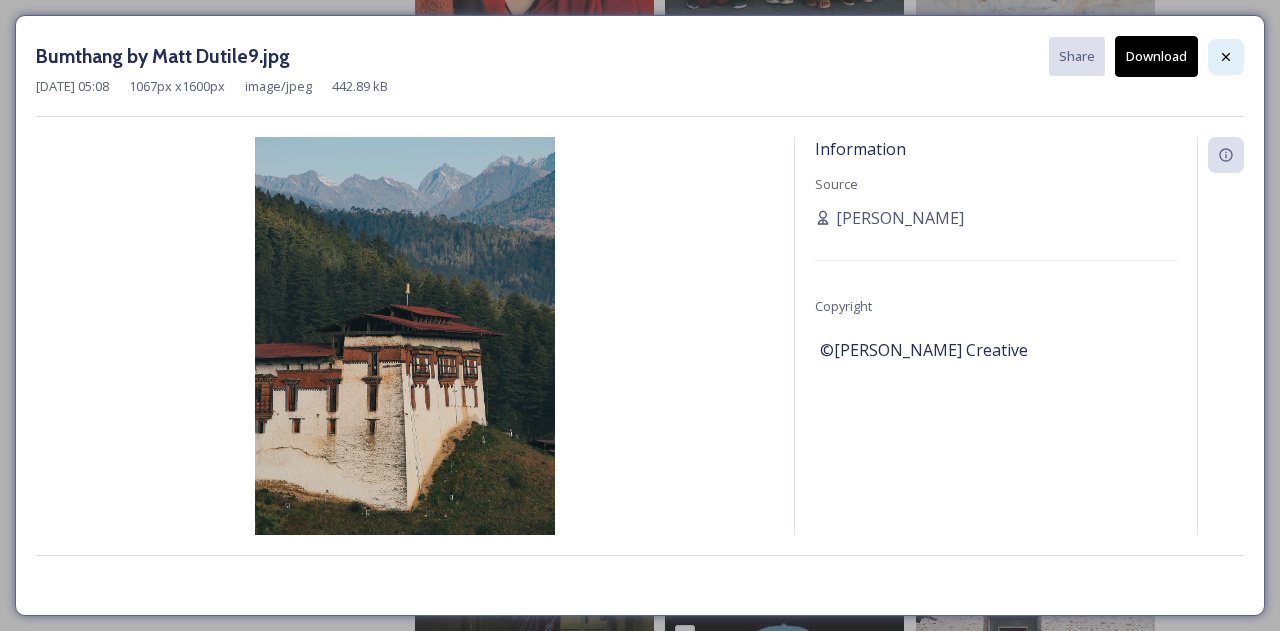 click 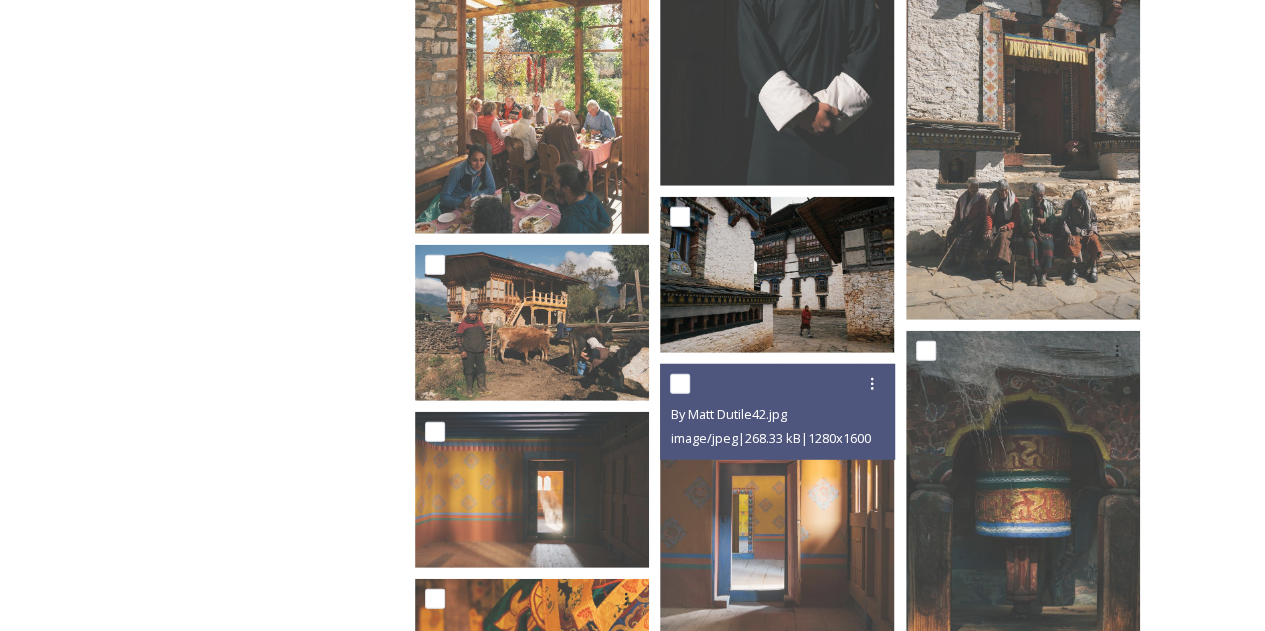 scroll, scrollTop: 13900, scrollLeft: 0, axis: vertical 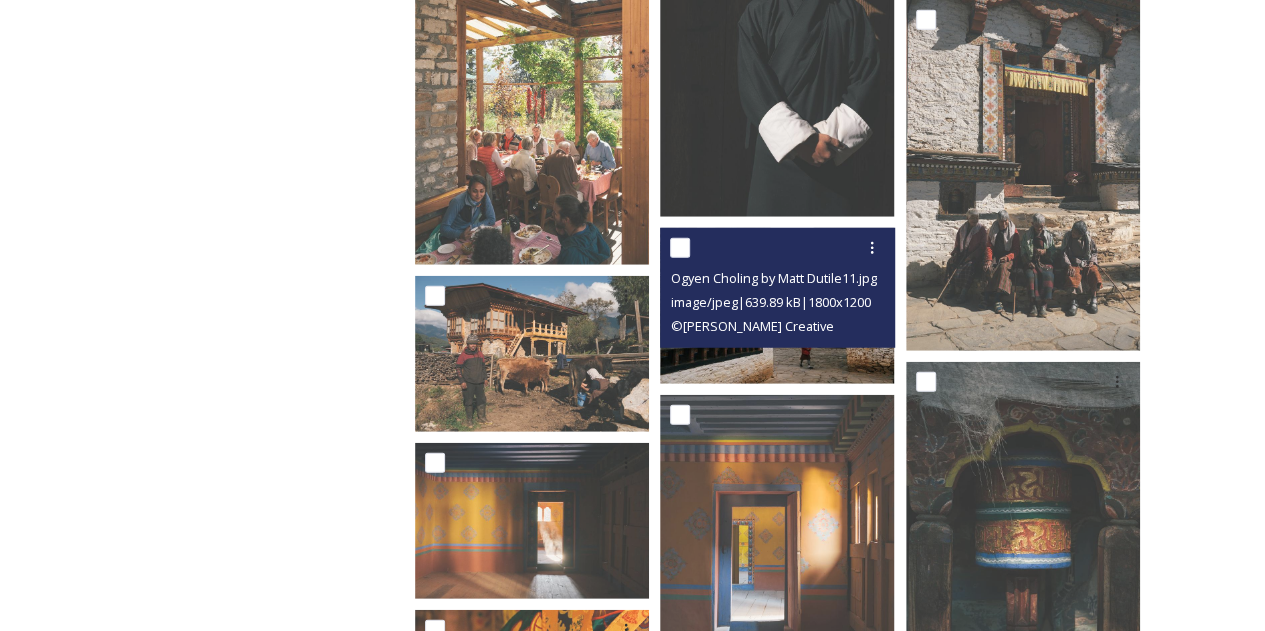 click at bounding box center [777, 306] 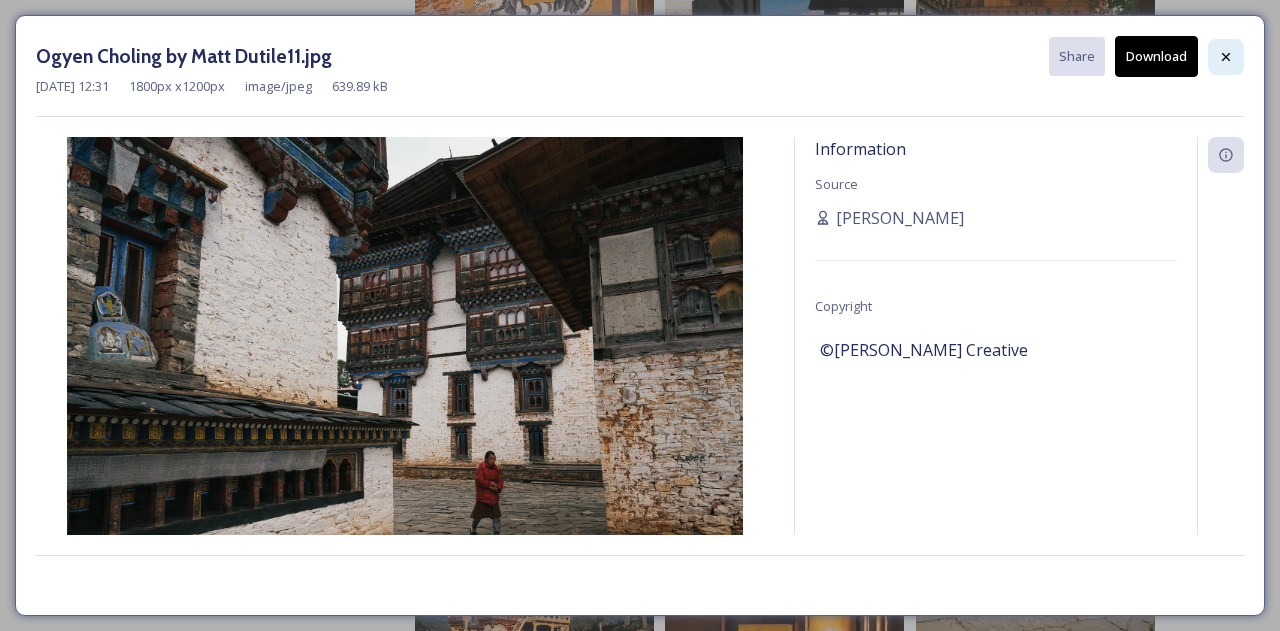 click 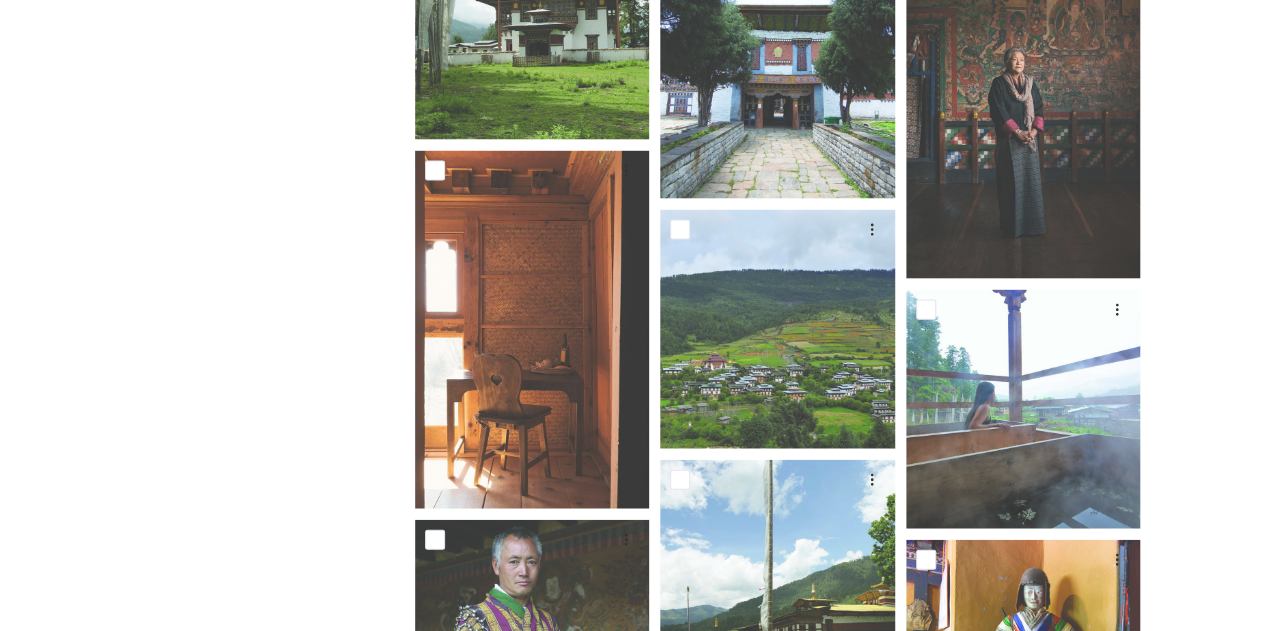 scroll, scrollTop: 0, scrollLeft: 0, axis: both 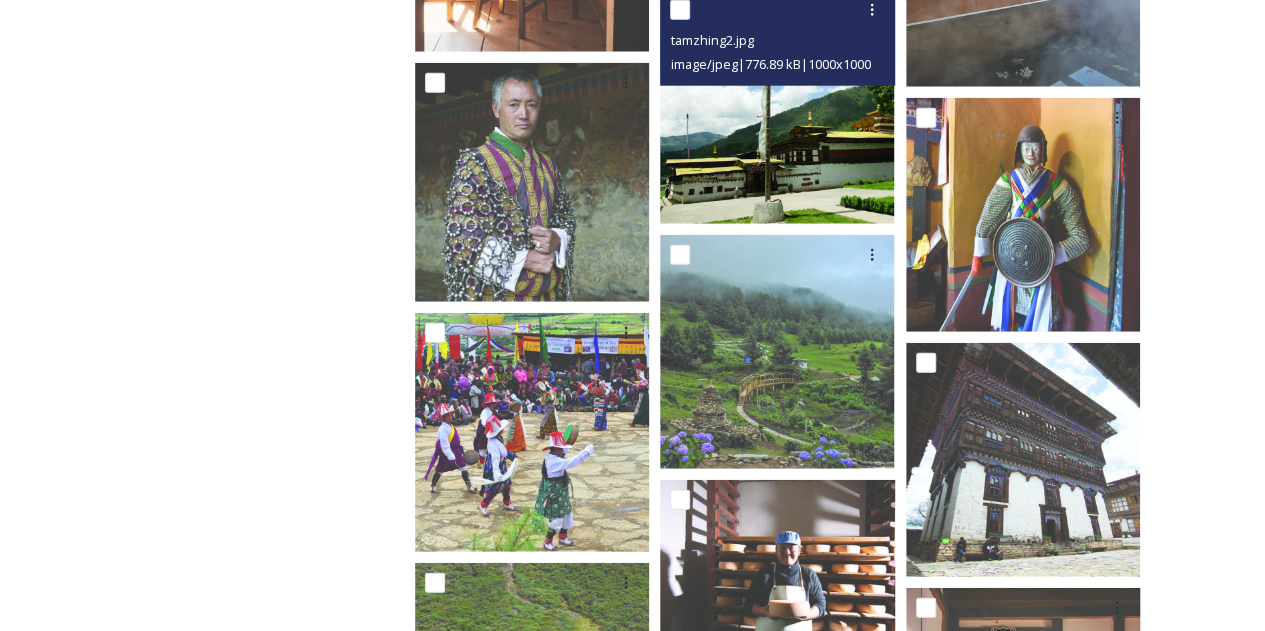 click at bounding box center [777, 107] 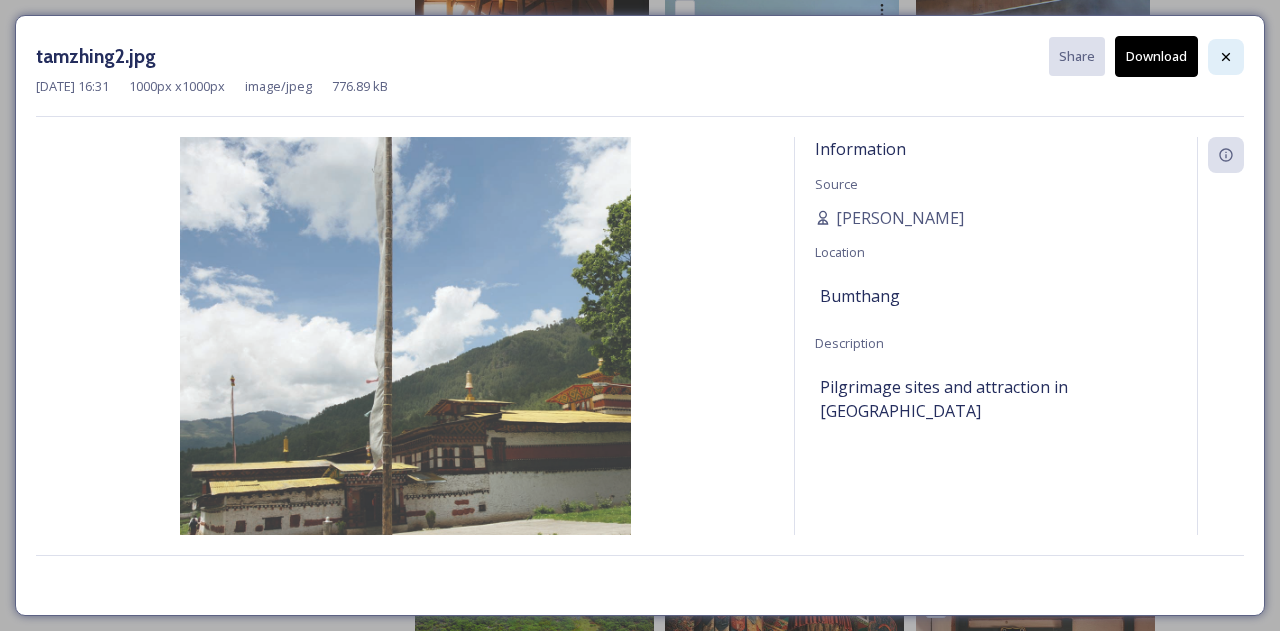 click 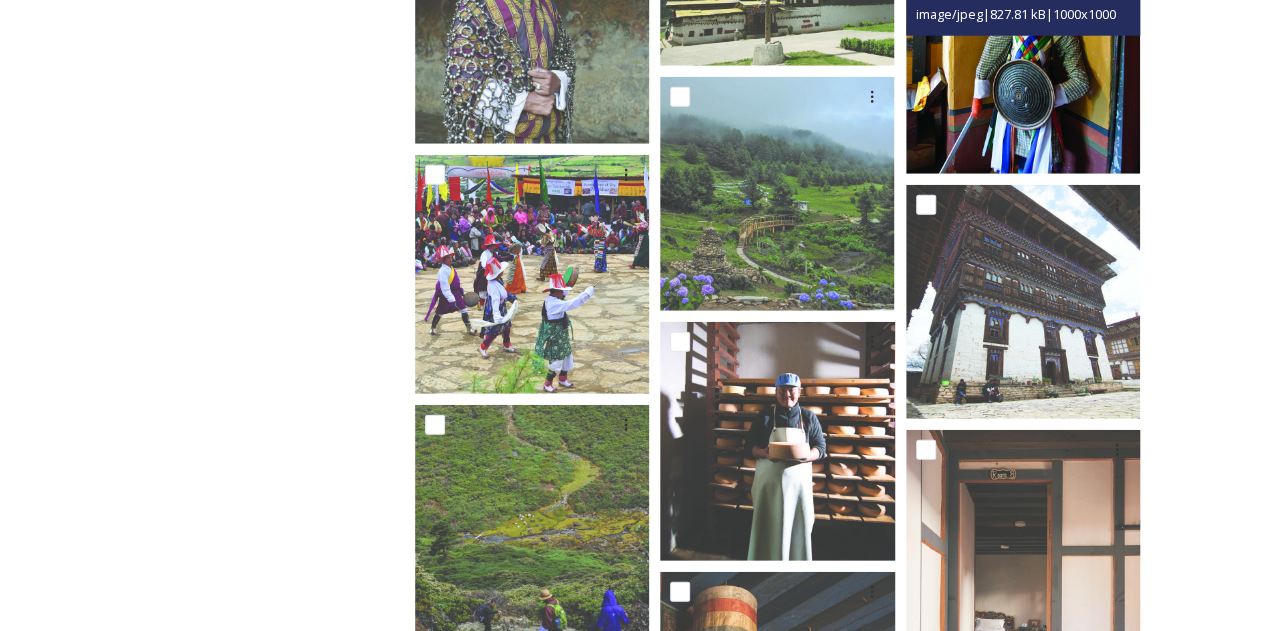 scroll, scrollTop: 2700, scrollLeft: 0, axis: vertical 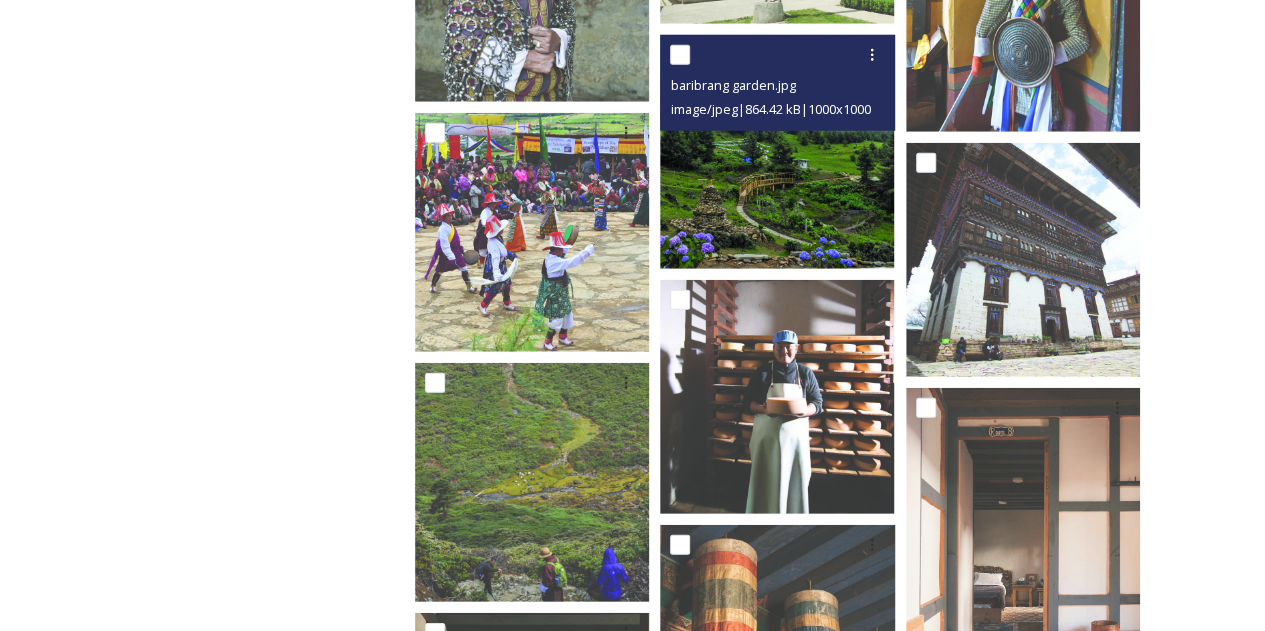 click at bounding box center (777, 152) 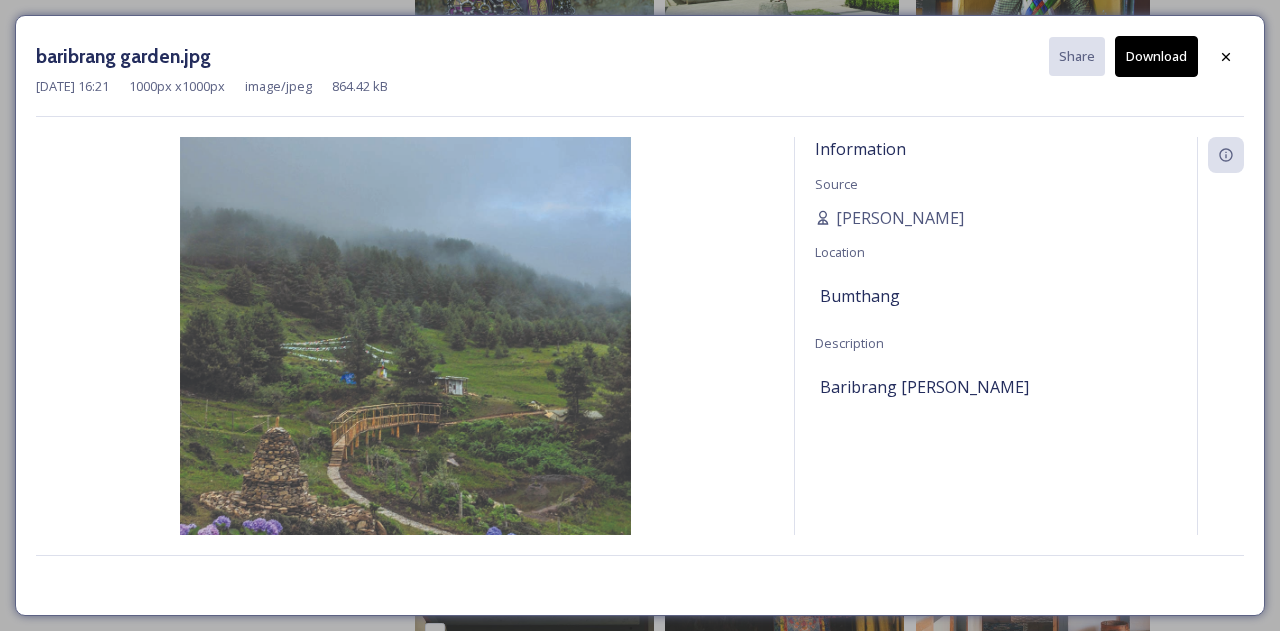 click on "baribrang garden.jpg Share Download" at bounding box center [640, 56] 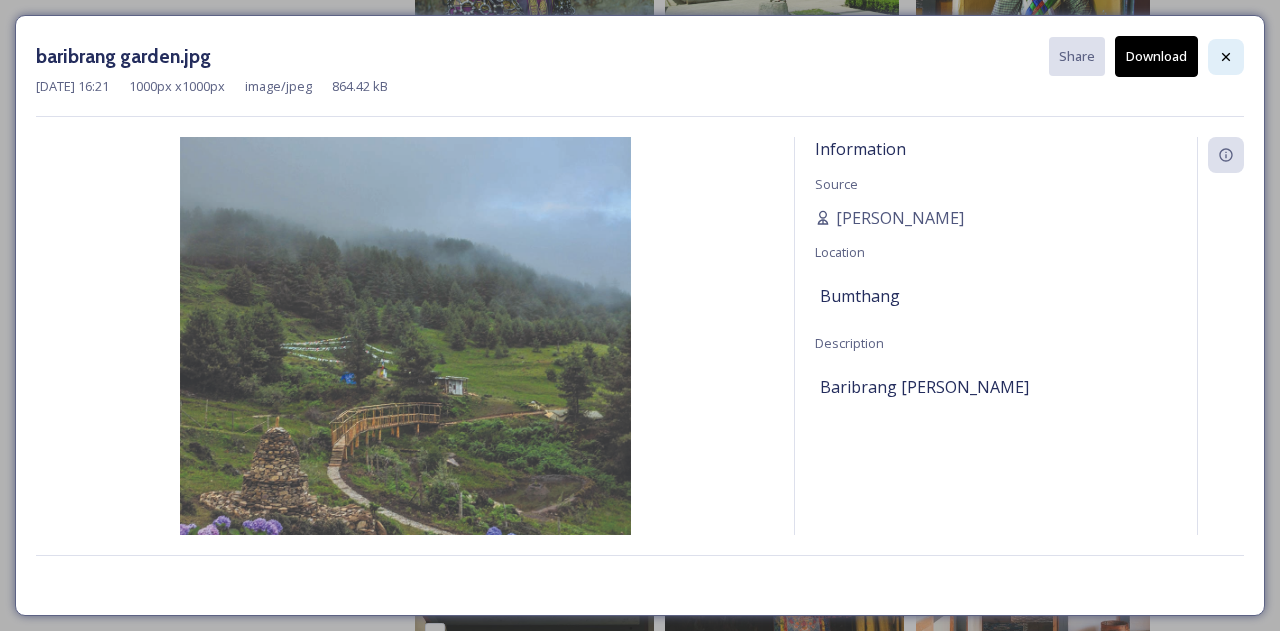click 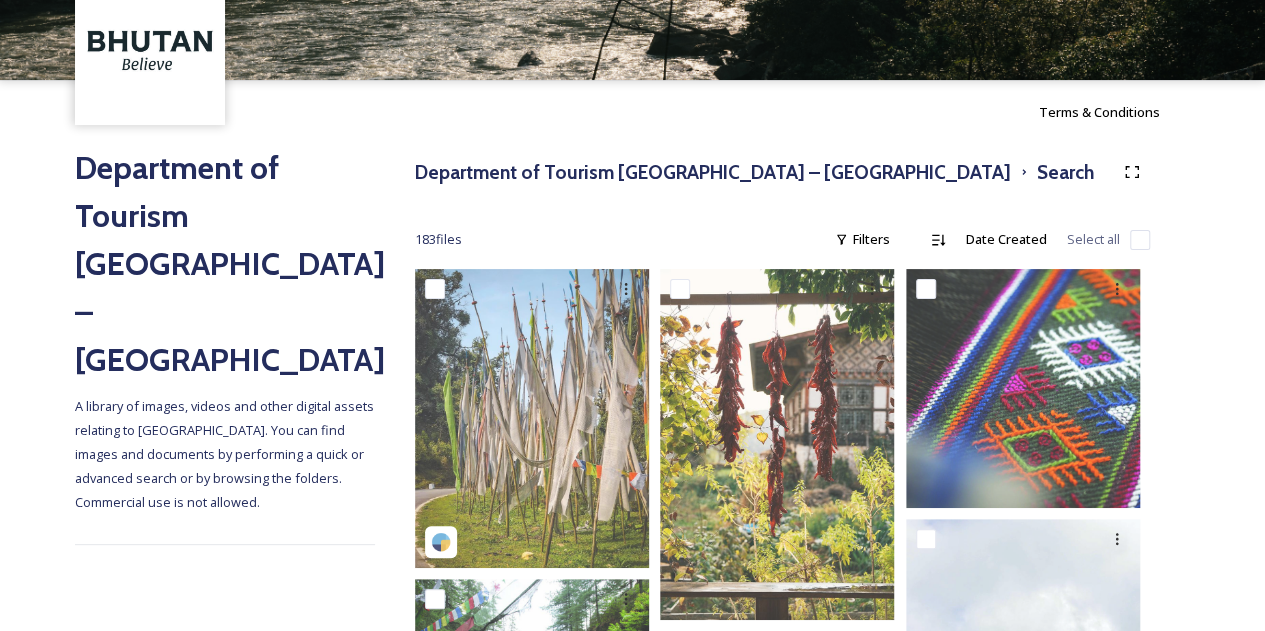 scroll, scrollTop: 0, scrollLeft: 0, axis: both 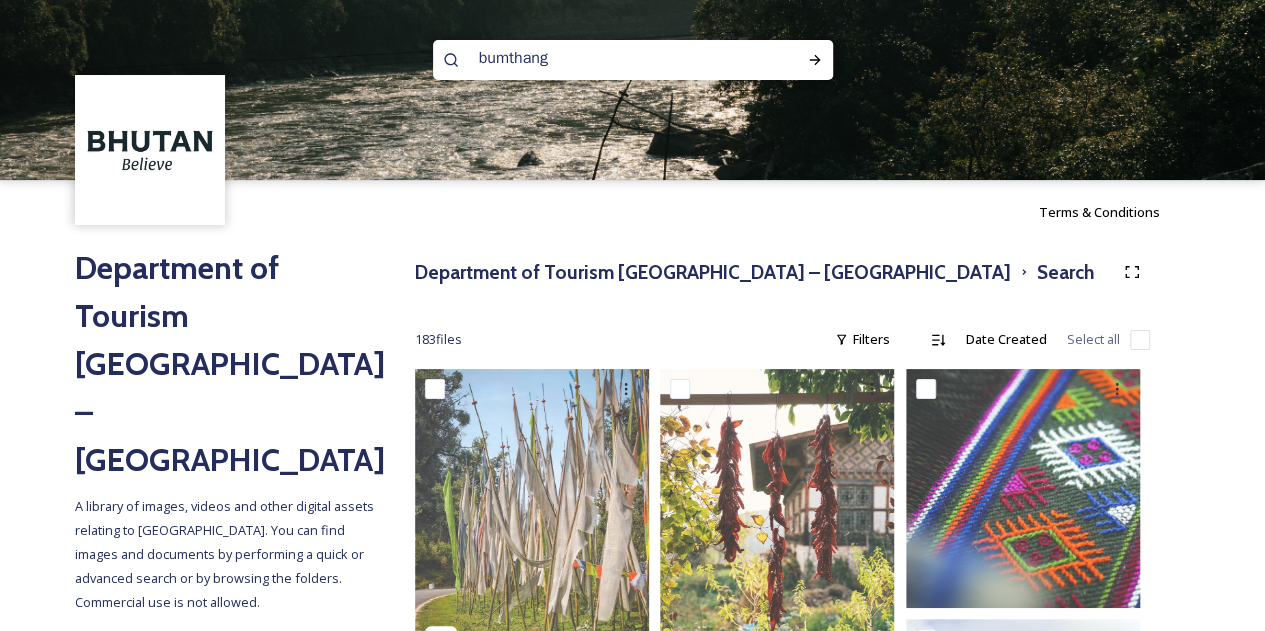 click on "bumthang" at bounding box center [594, 58] 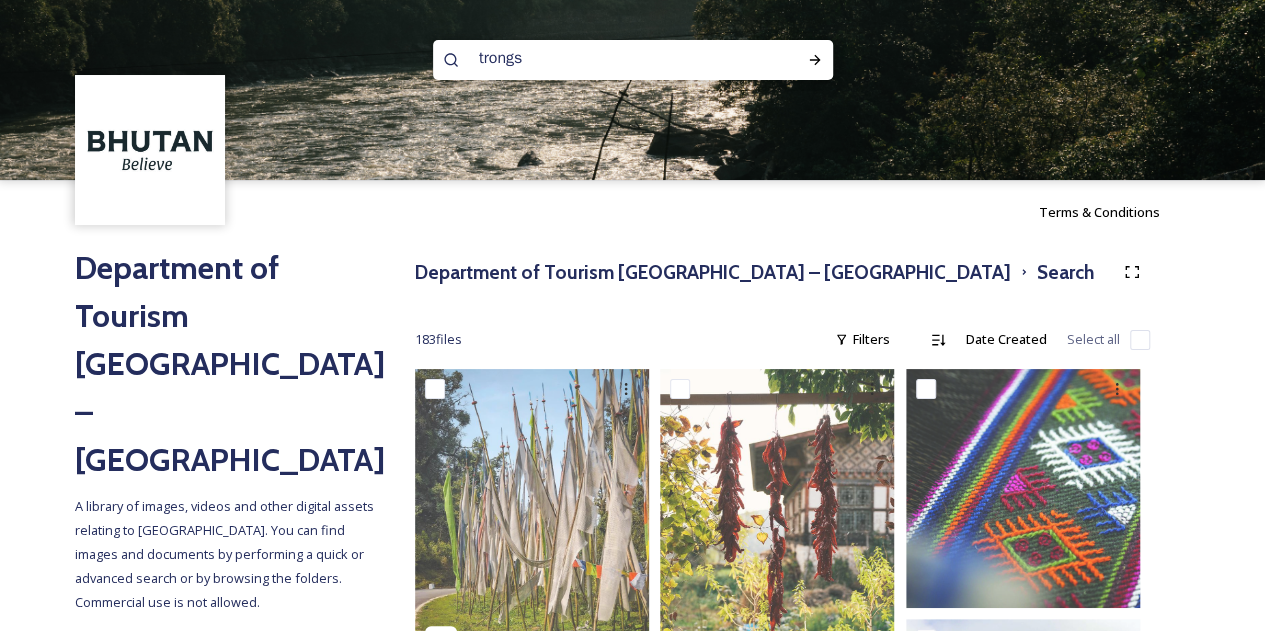 type on "trongsa" 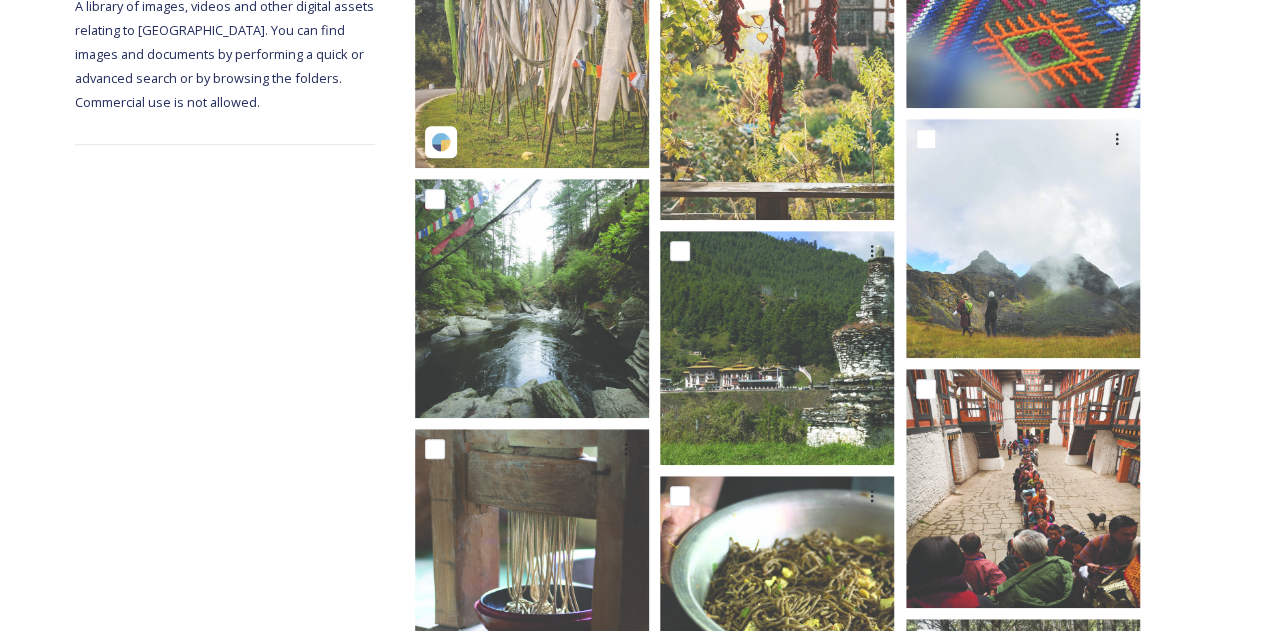 scroll, scrollTop: 0, scrollLeft: 0, axis: both 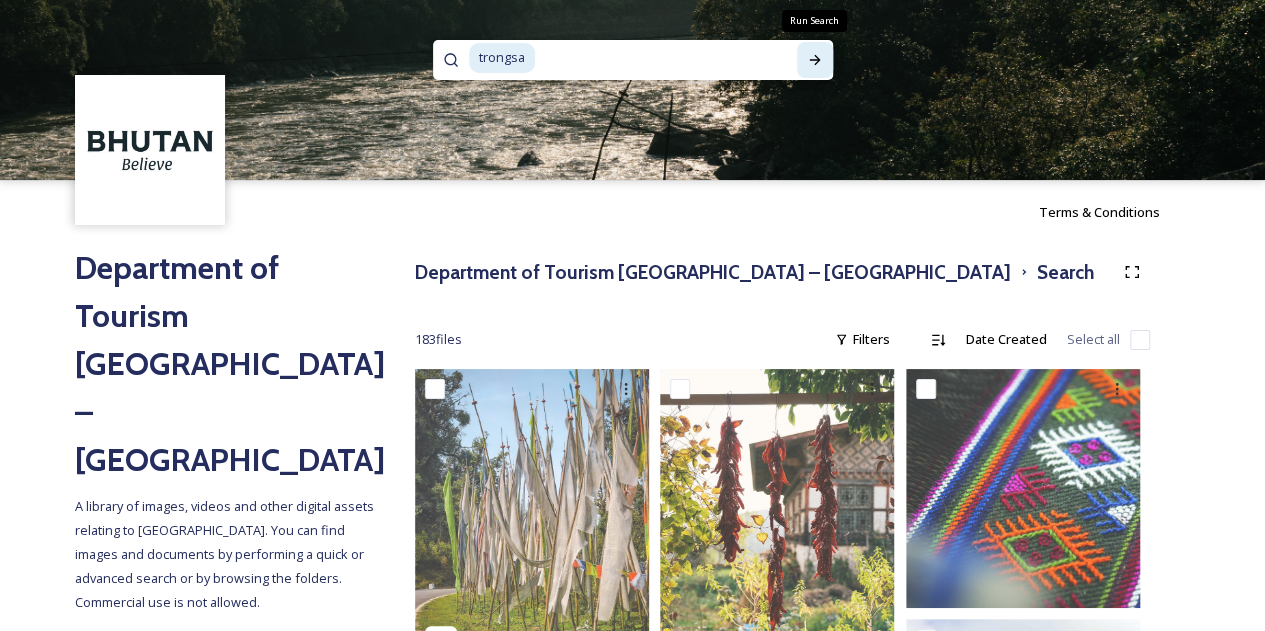click on "Run Search" at bounding box center [815, 60] 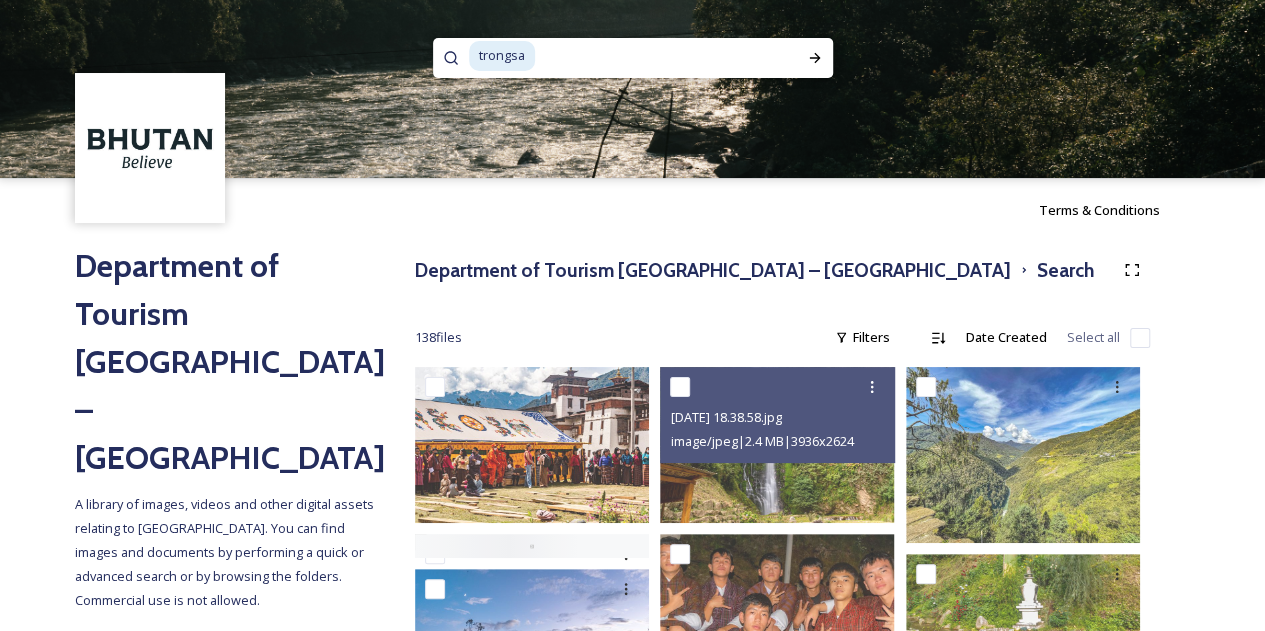 scroll, scrollTop: 0, scrollLeft: 0, axis: both 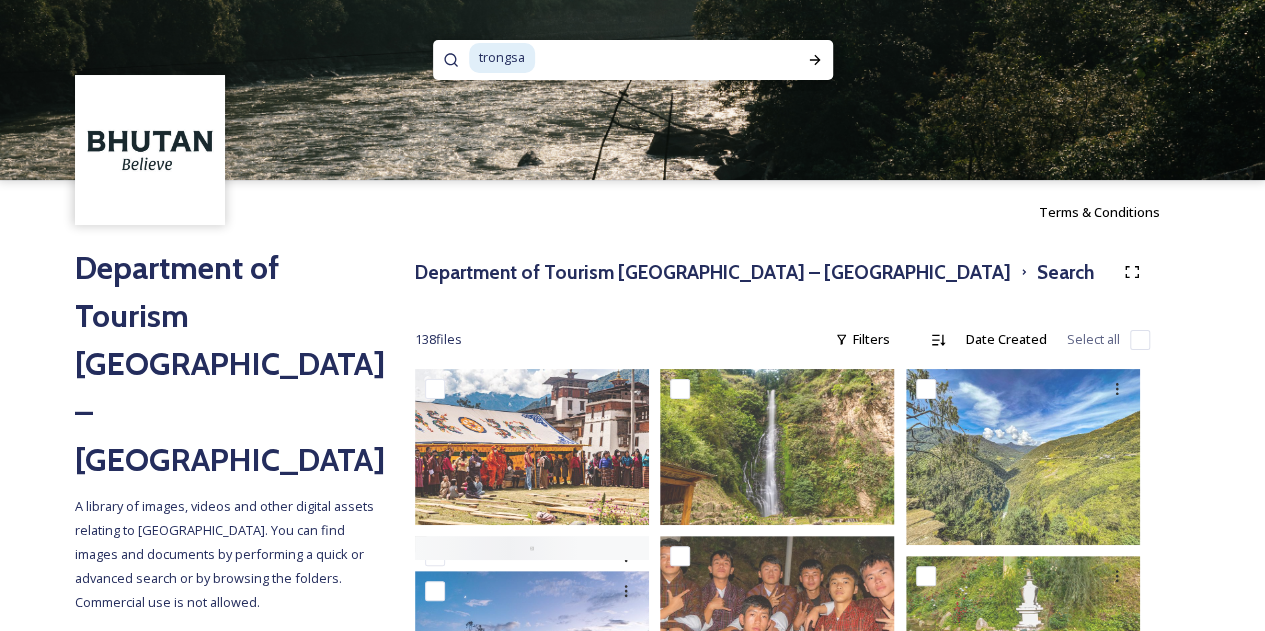 click at bounding box center [645, 58] 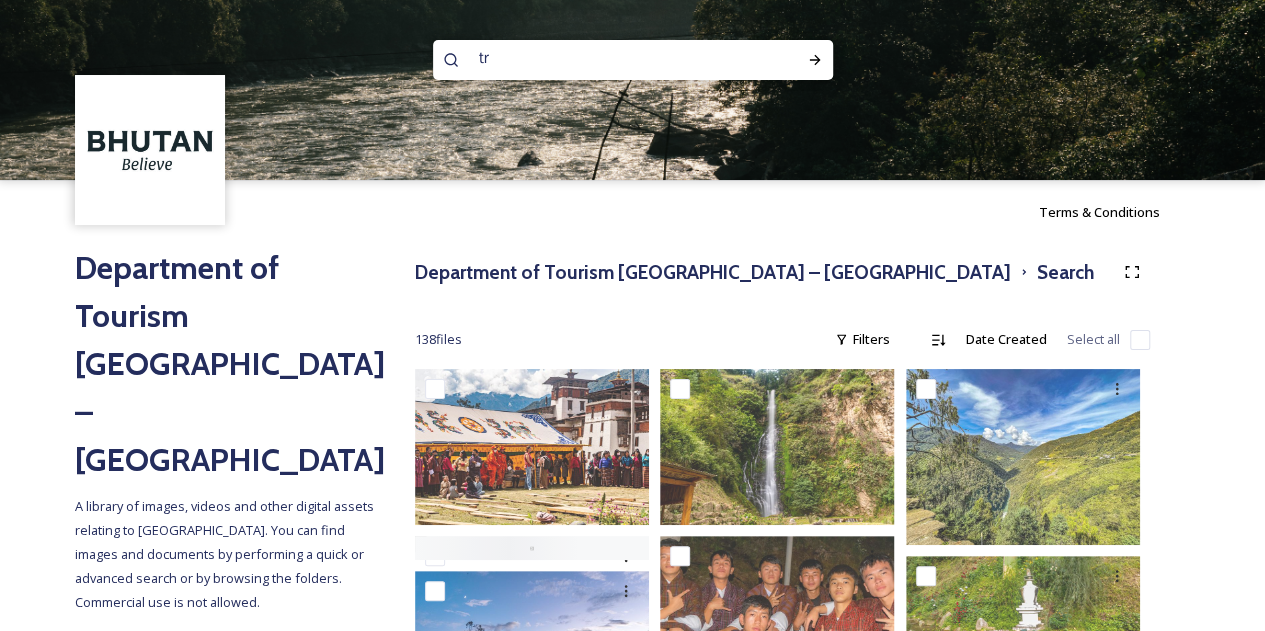 type on "t" 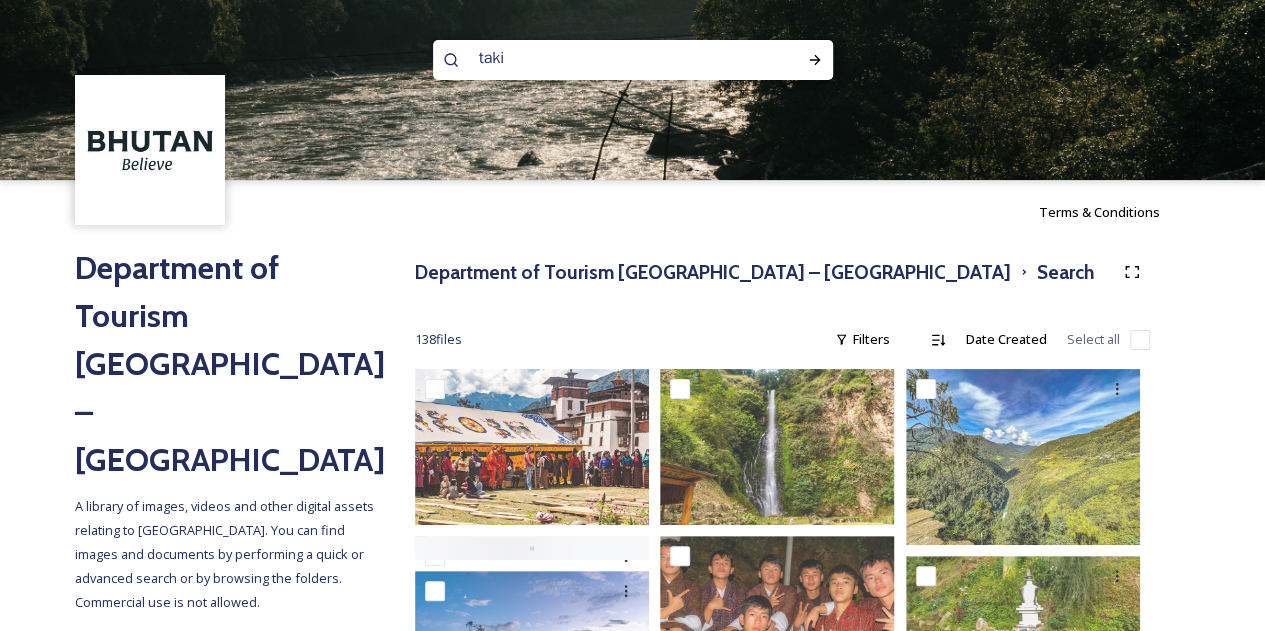 type on "takin" 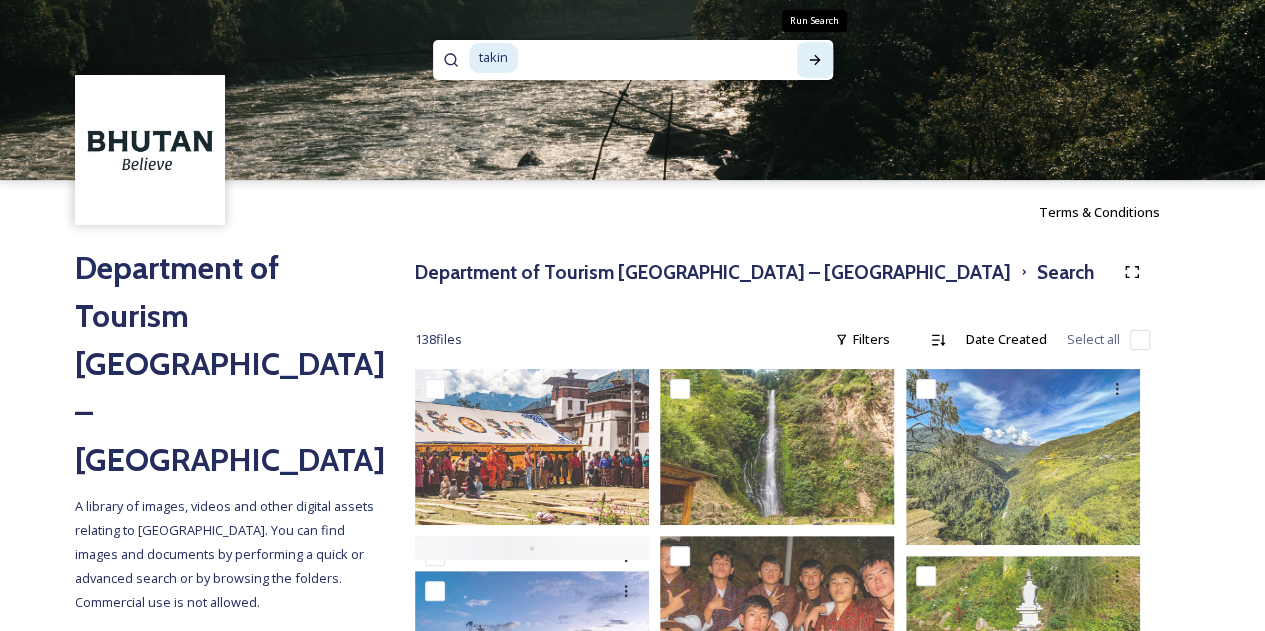 click 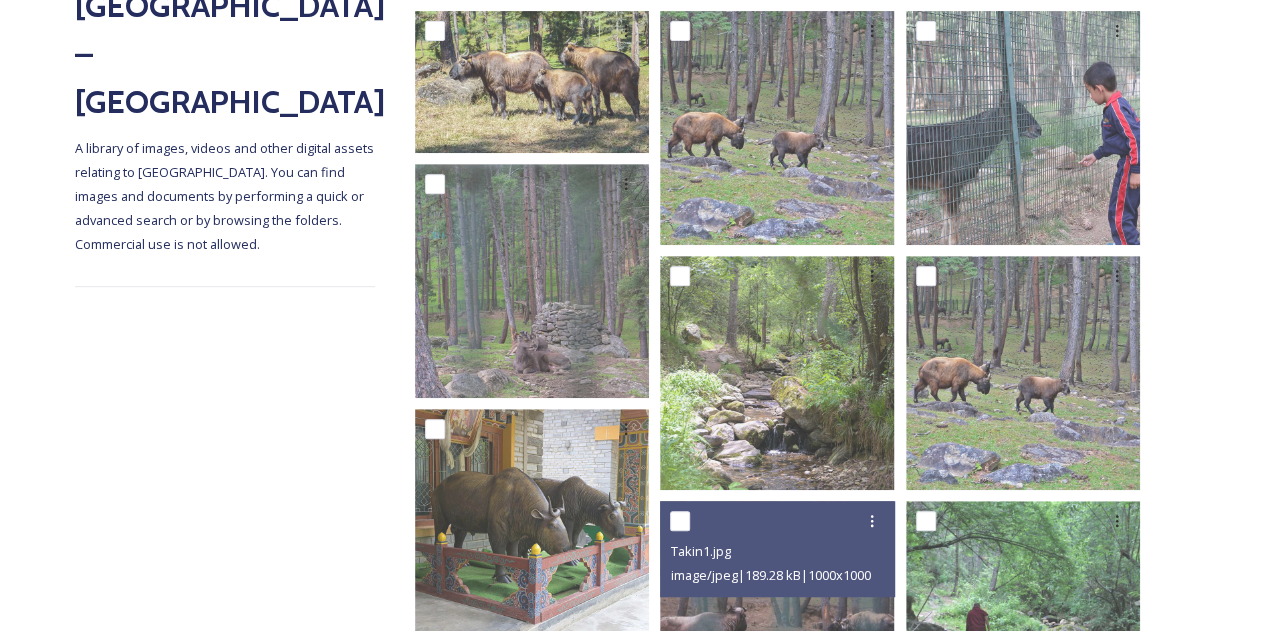 scroll, scrollTop: 258, scrollLeft: 0, axis: vertical 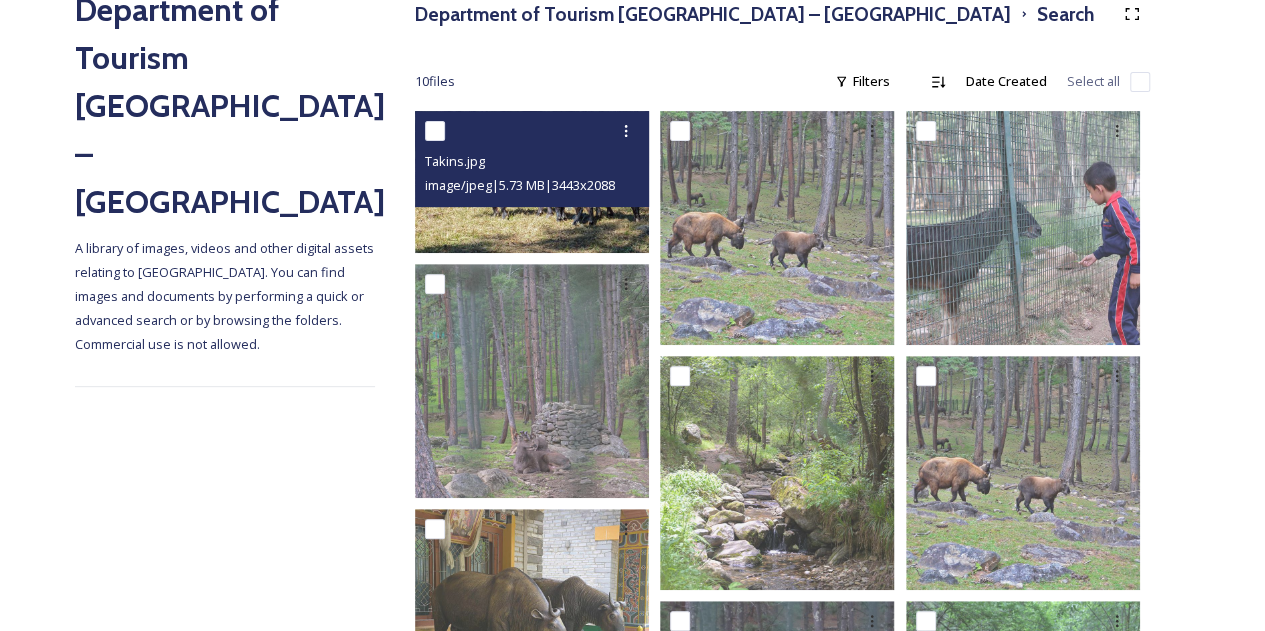 click on "image/jpeg  |  5.73 MB  |  3443  x  2088" at bounding box center [520, 185] 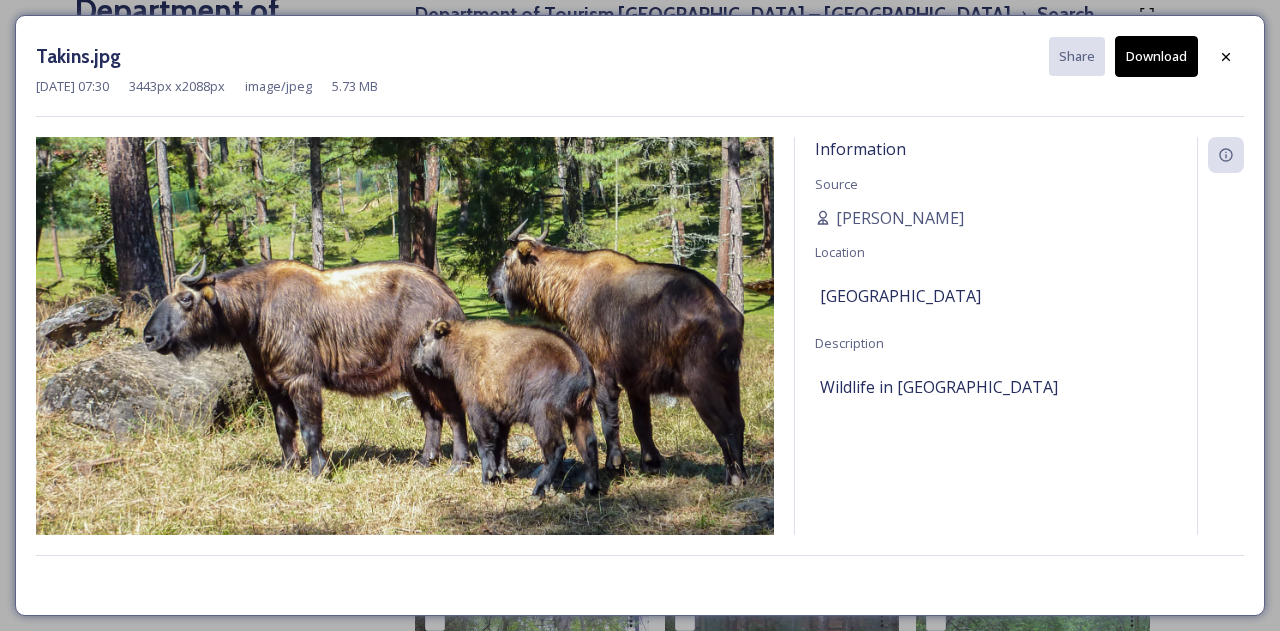 click on "Download" at bounding box center [1156, 56] 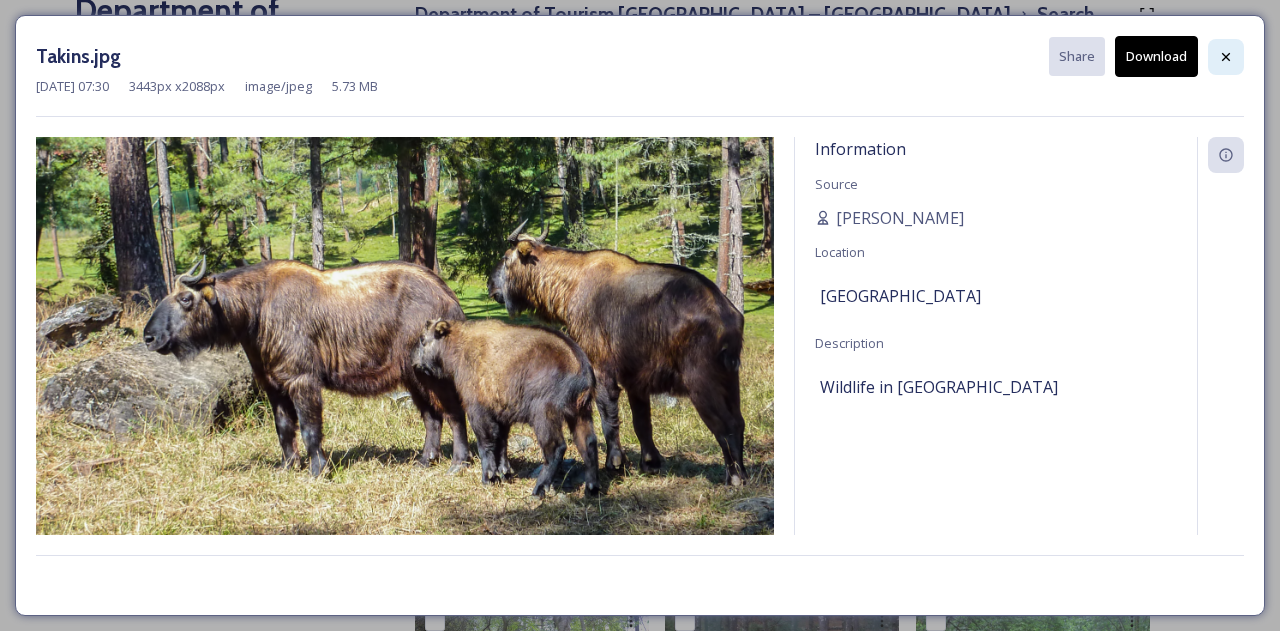 click 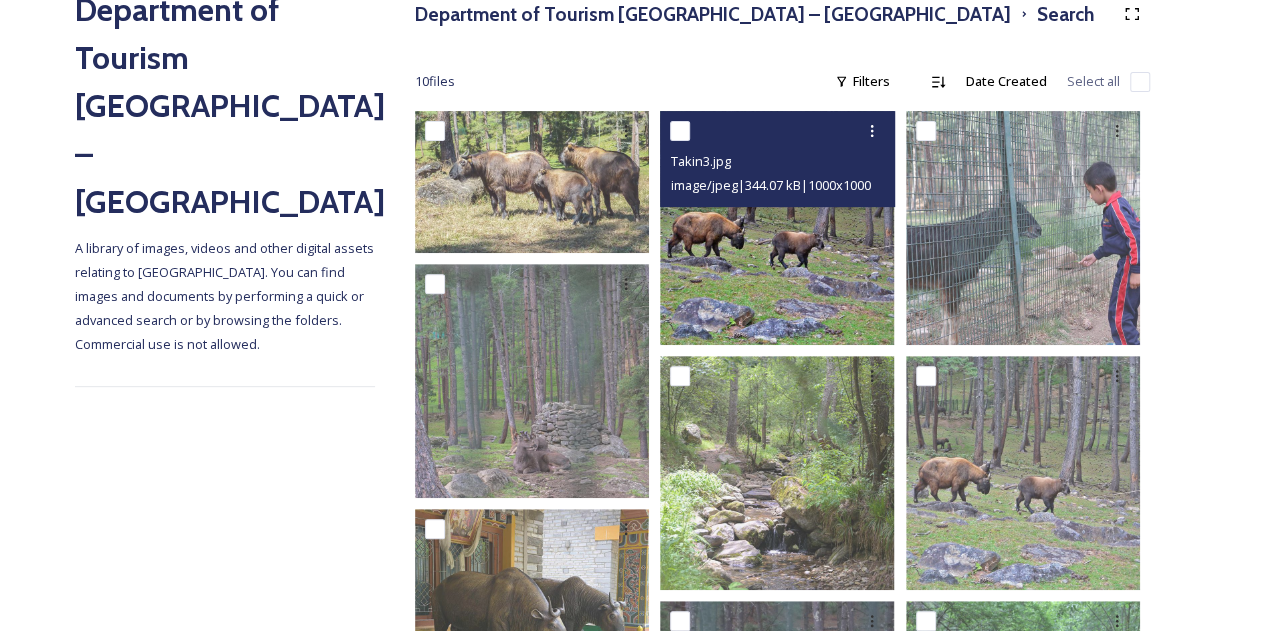 scroll, scrollTop: 0, scrollLeft: 0, axis: both 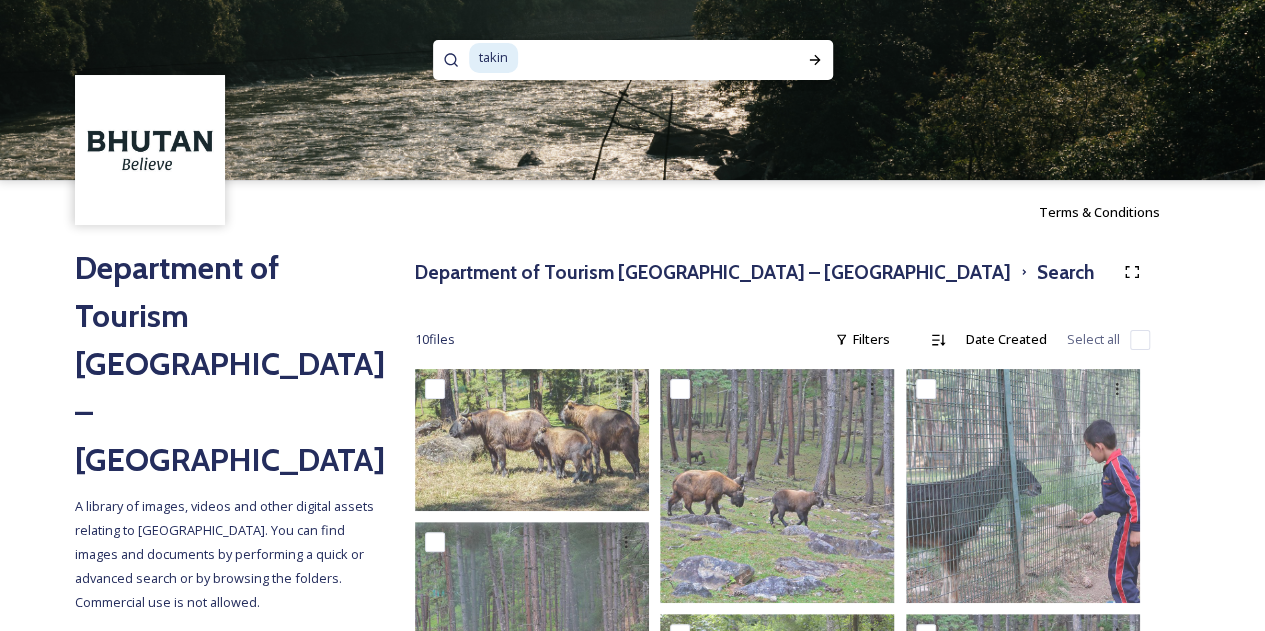 click at bounding box center [632, 58] 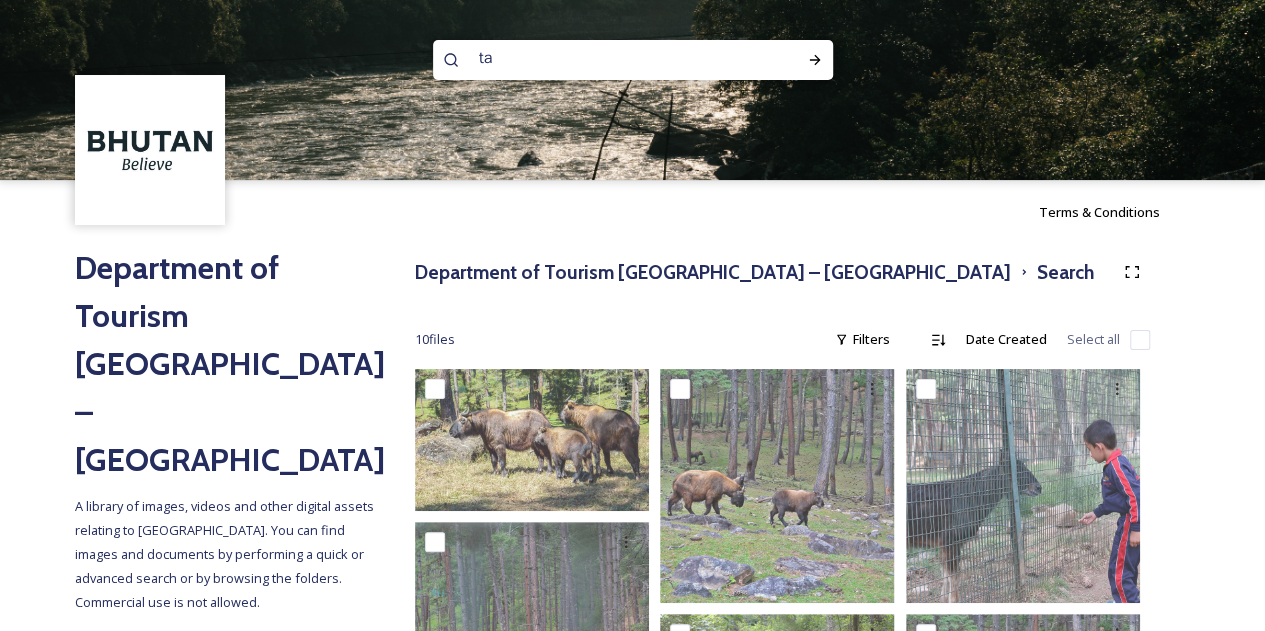 type on "t" 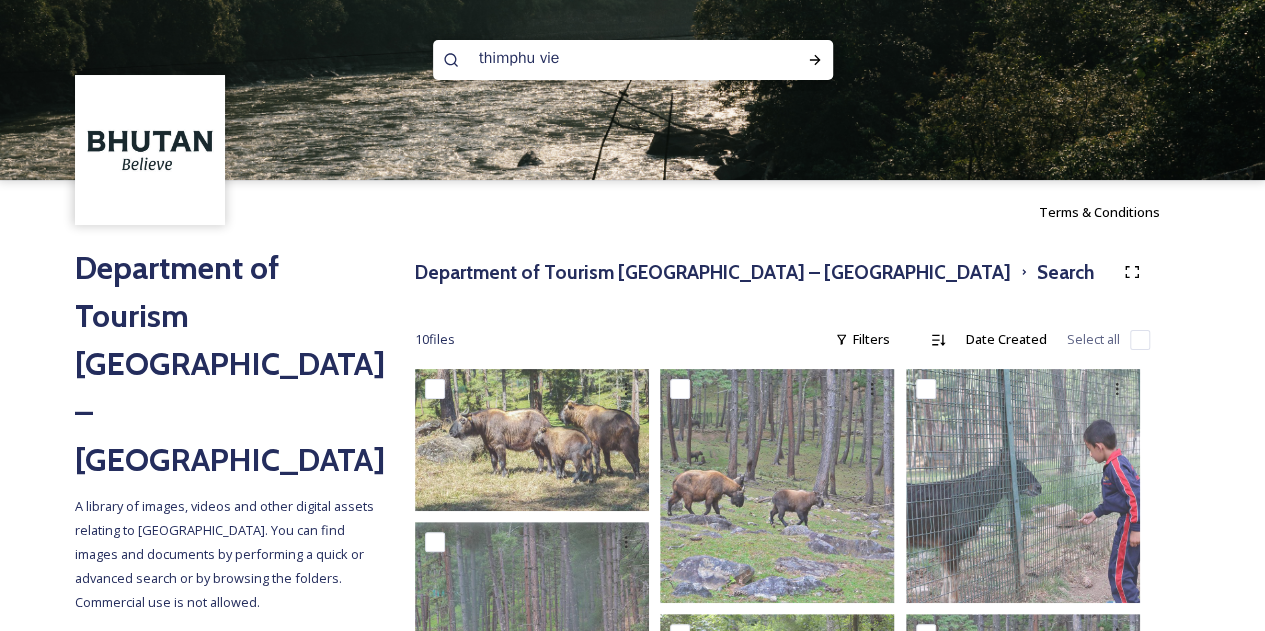 type on "thimphu view" 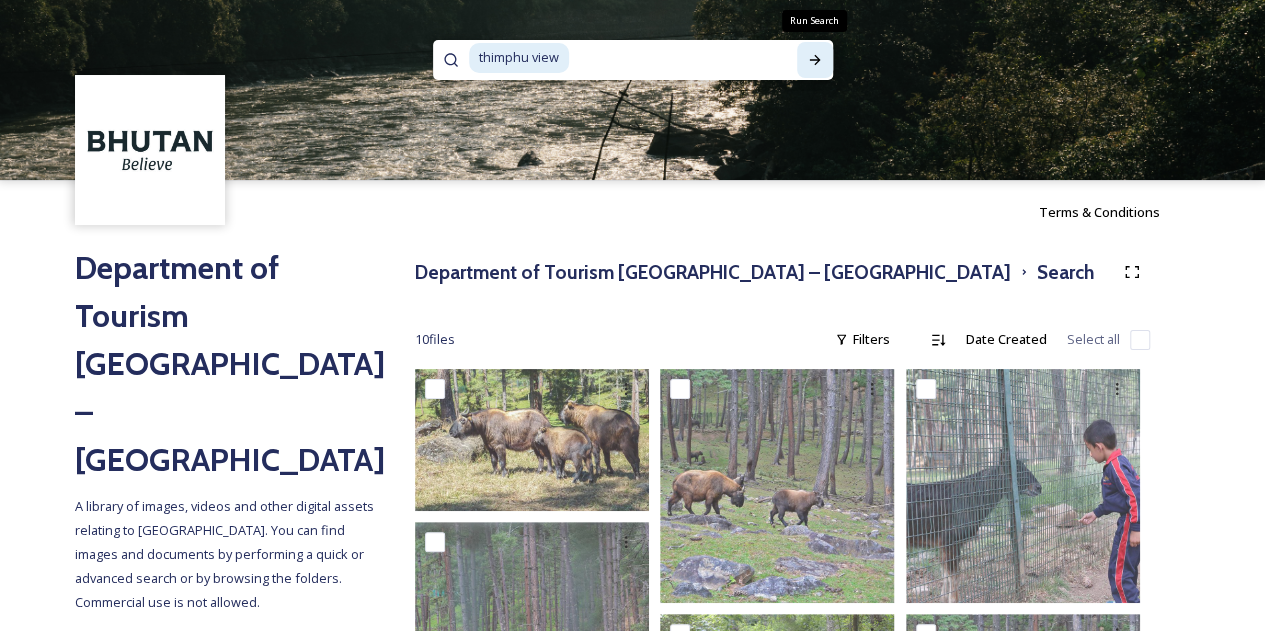 click 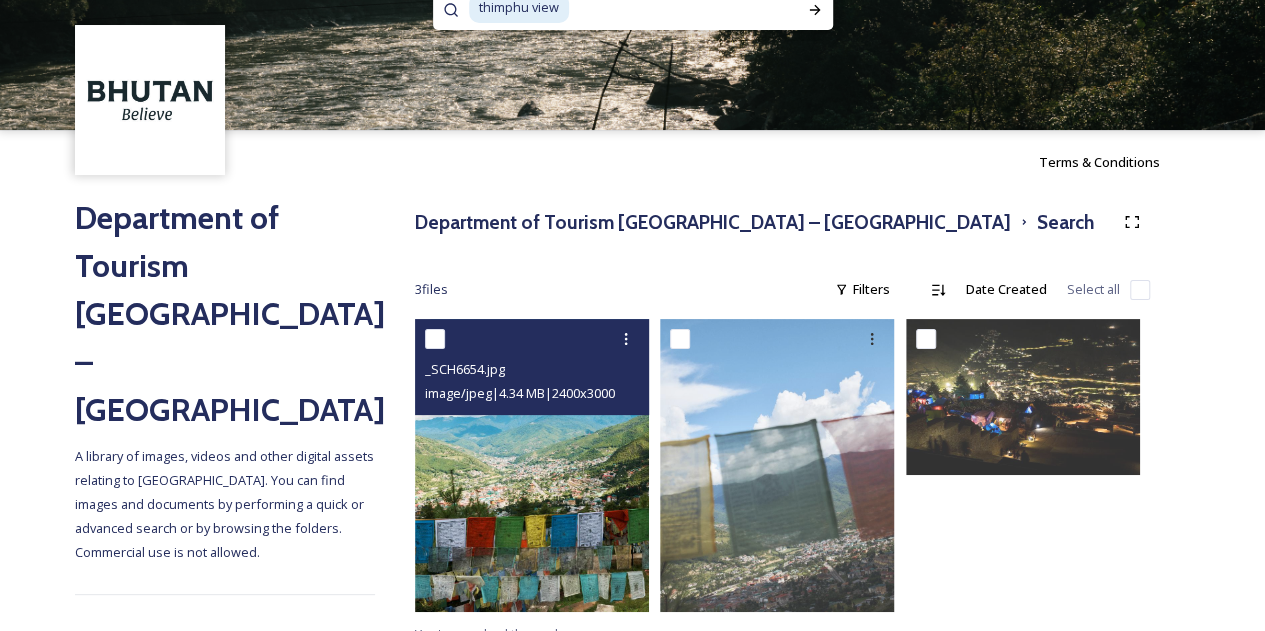 scroll, scrollTop: 74, scrollLeft: 0, axis: vertical 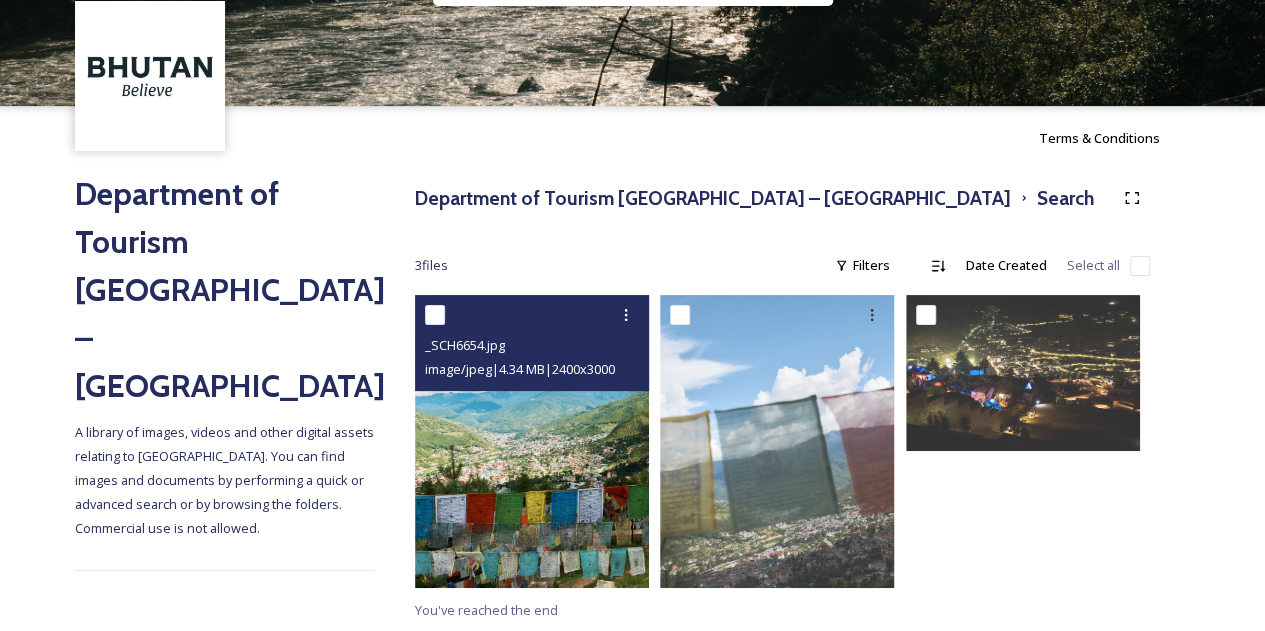 click at bounding box center [532, 441] 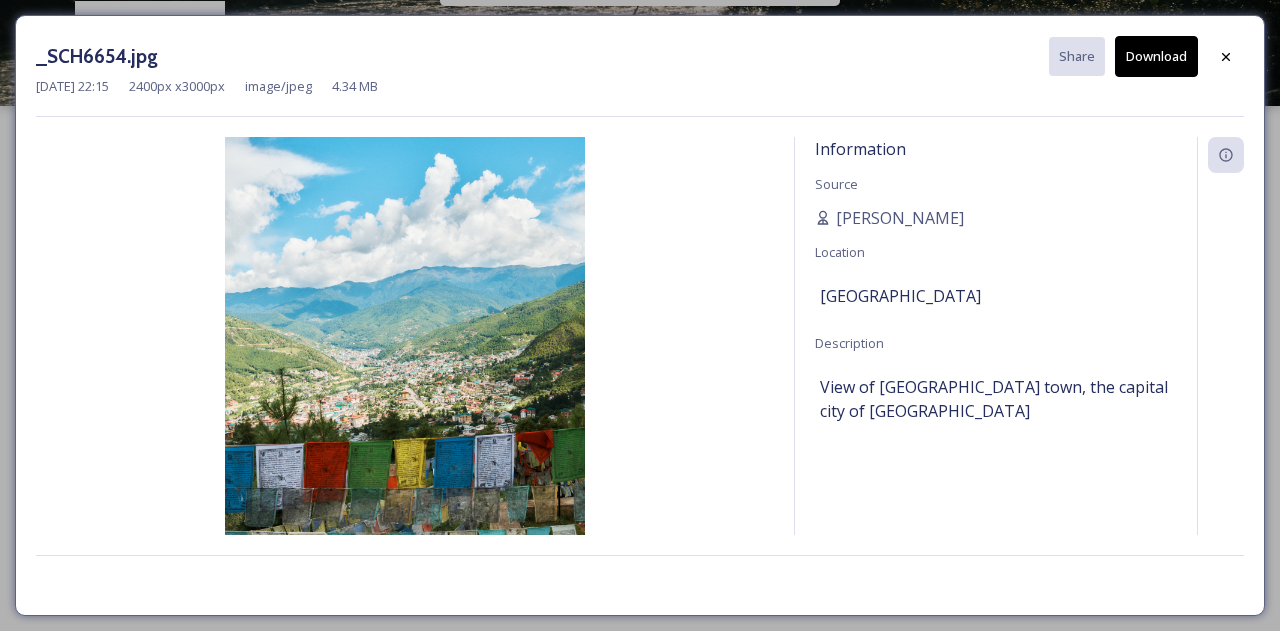 click on "Download" at bounding box center (1156, 56) 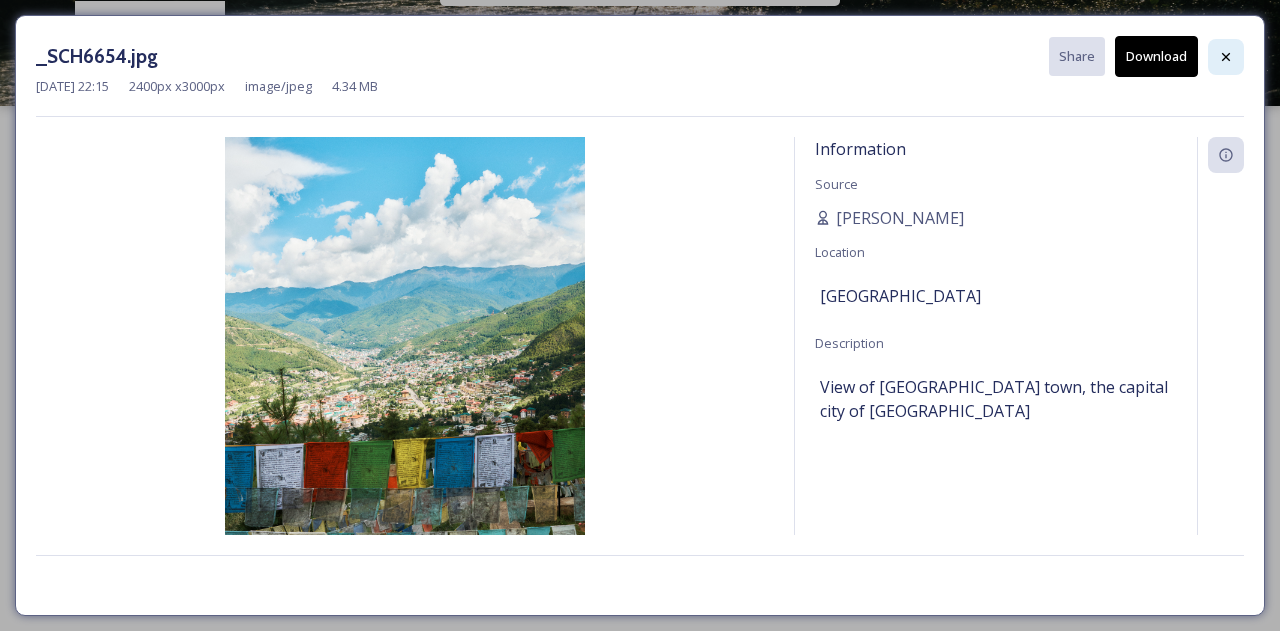 click 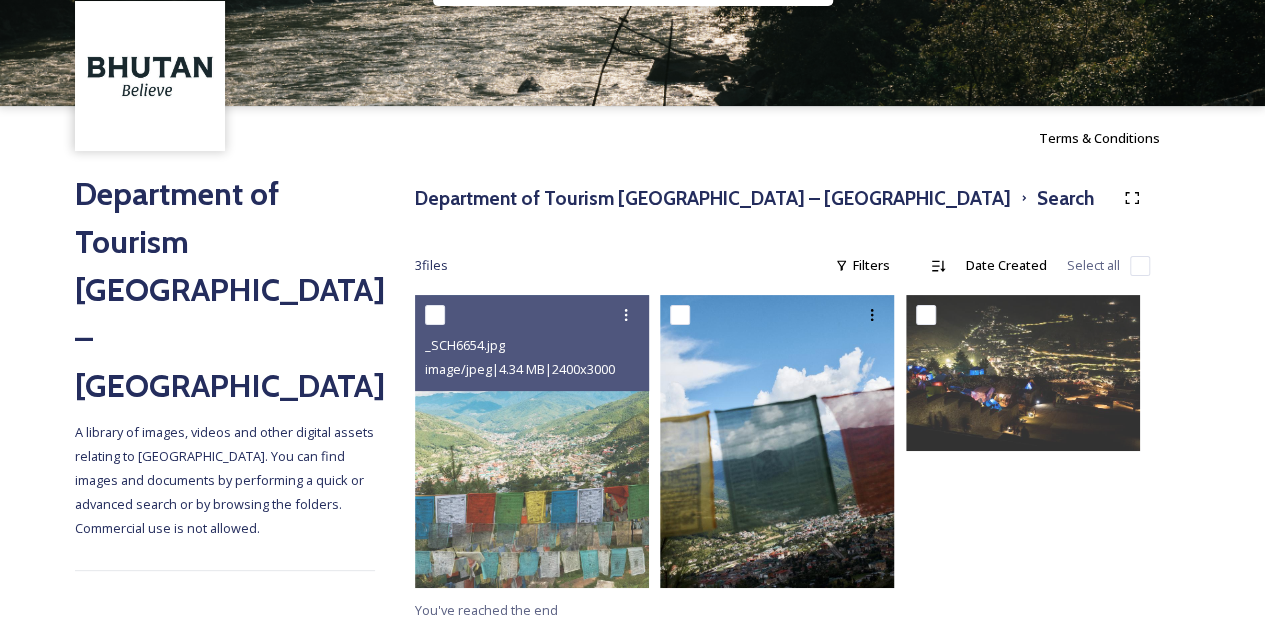 click at bounding box center (777, 441) 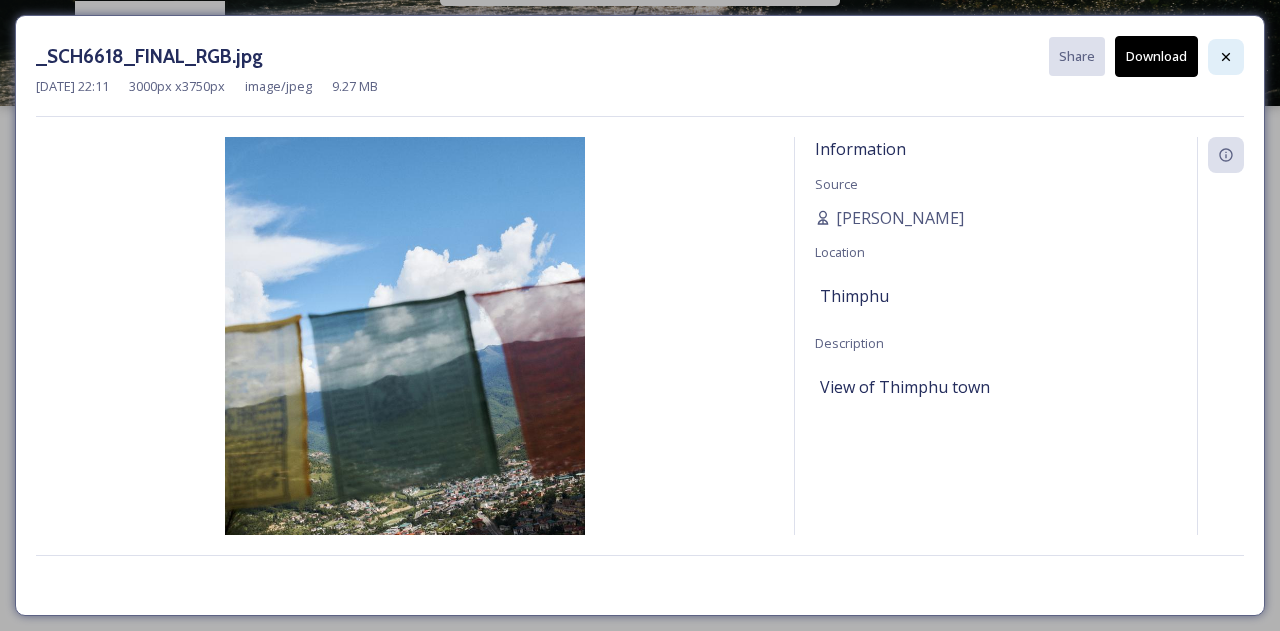 click 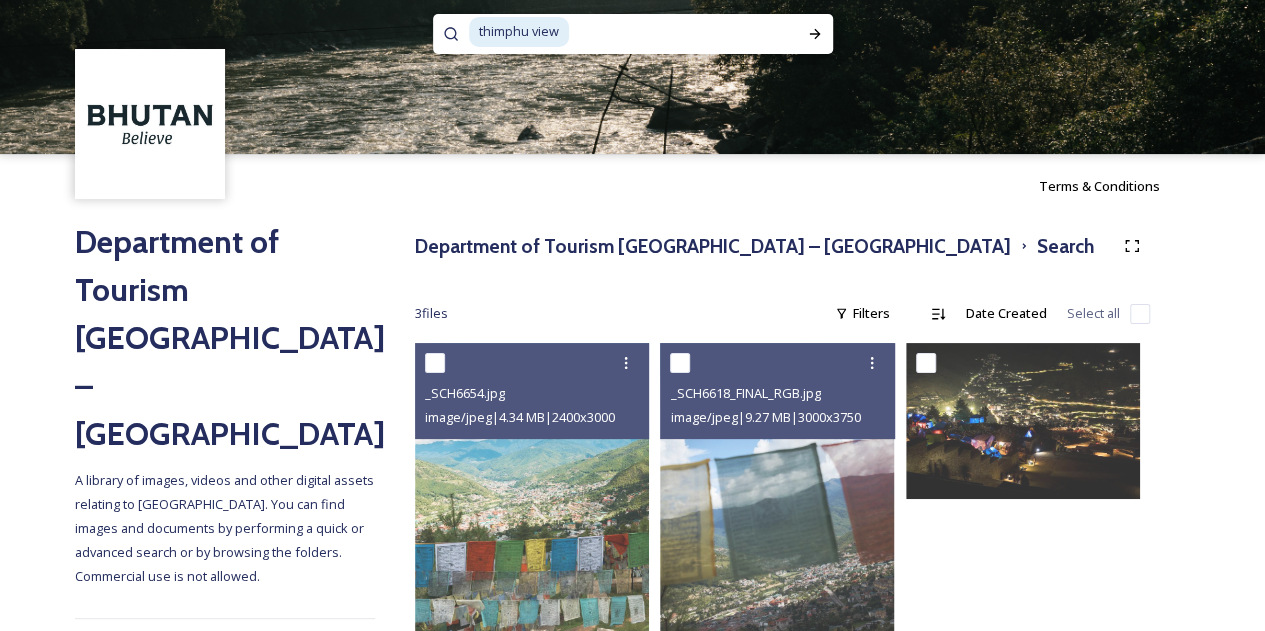 scroll, scrollTop: 0, scrollLeft: 0, axis: both 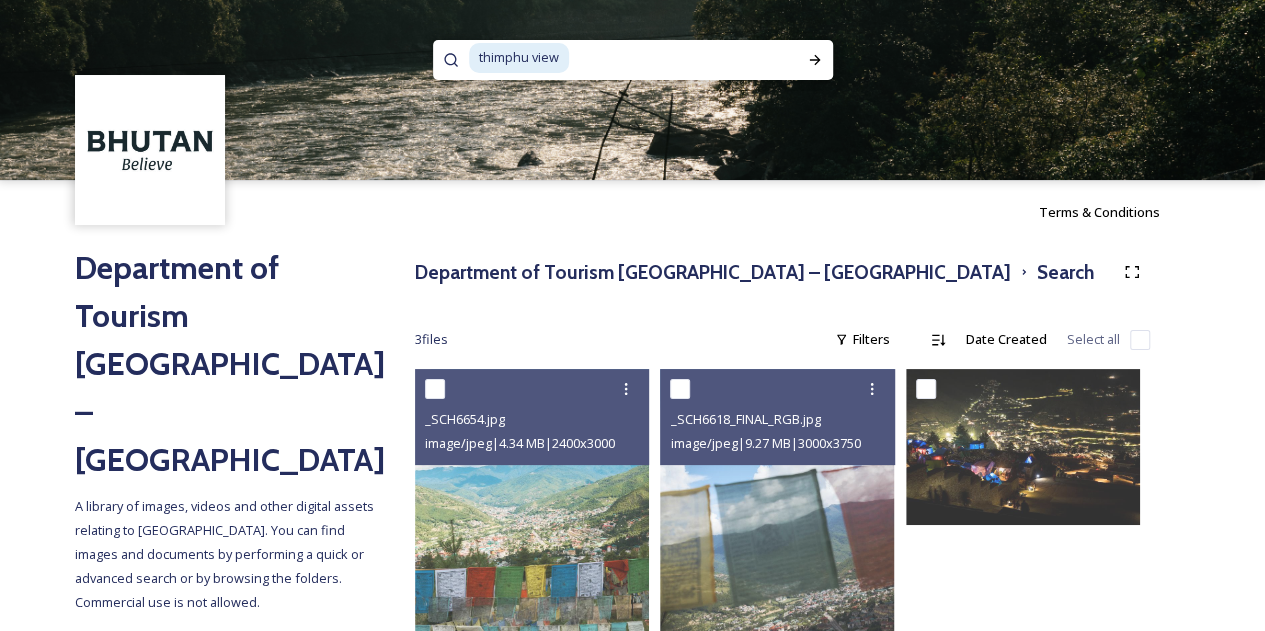 click at bounding box center [670, 58] 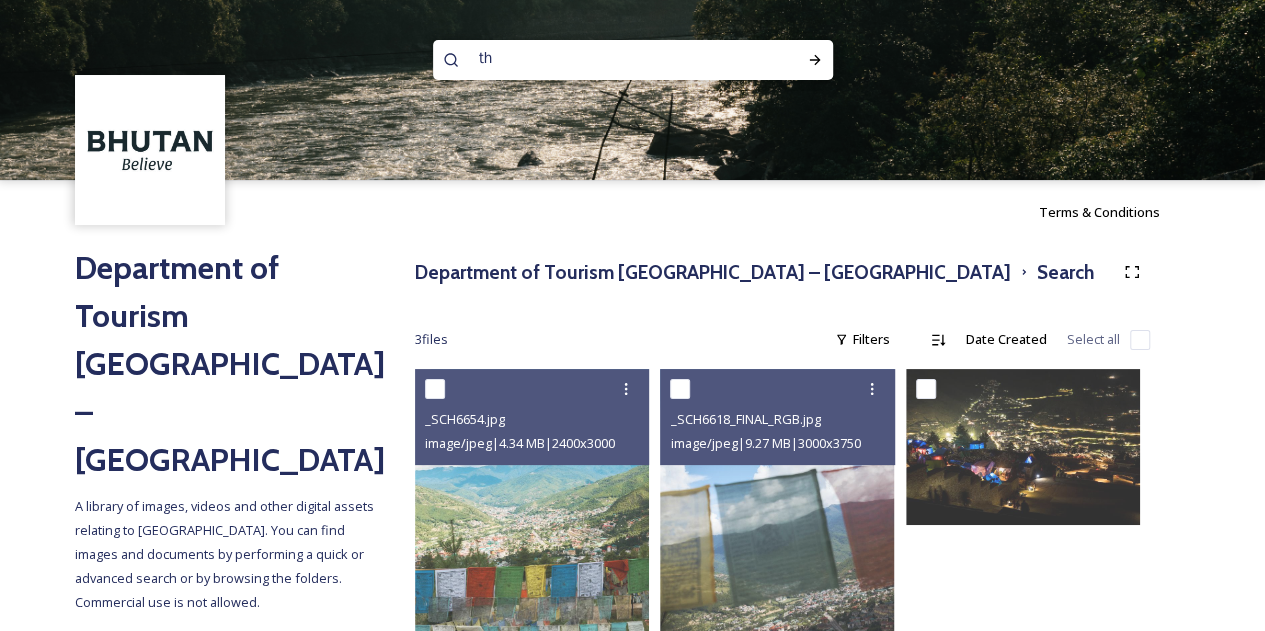 type on "t" 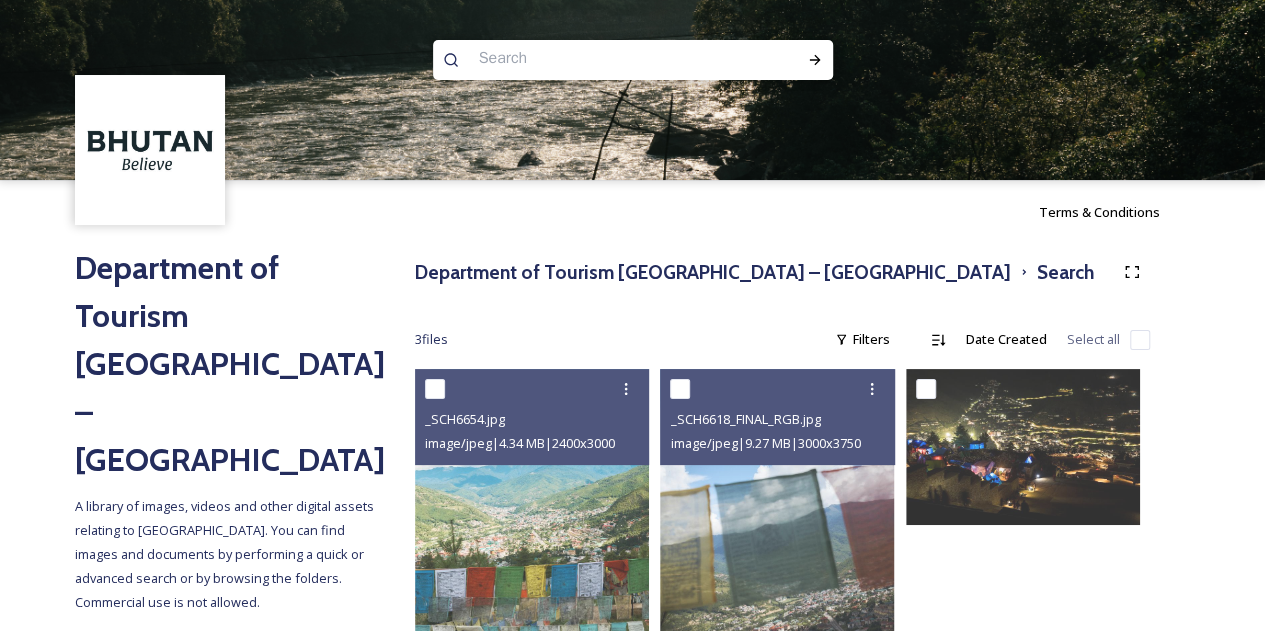 type on "e" 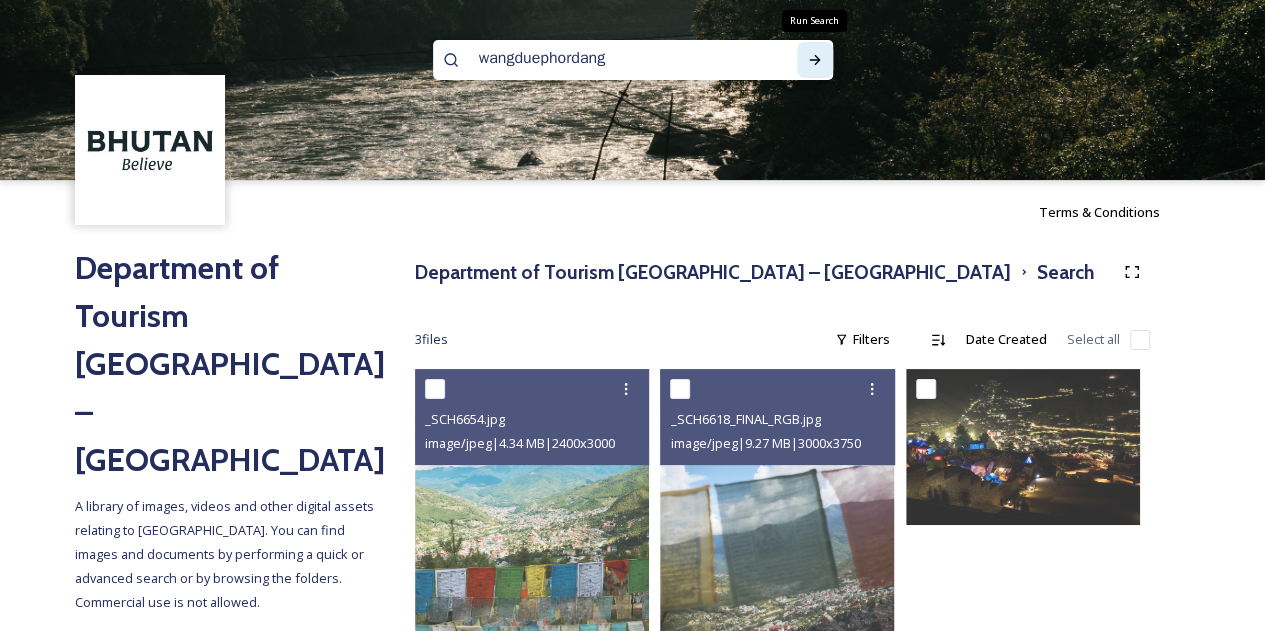 click 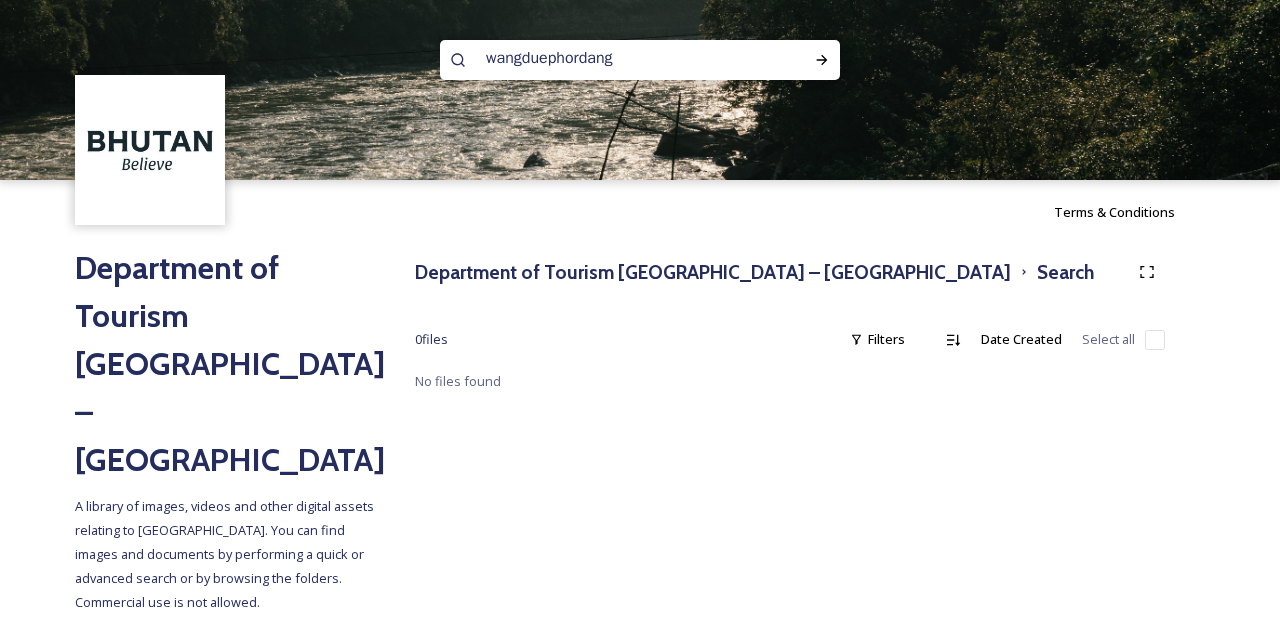drag, startPoint x: 652, startPoint y: 60, endPoint x: 314, endPoint y: 124, distance: 344.00583 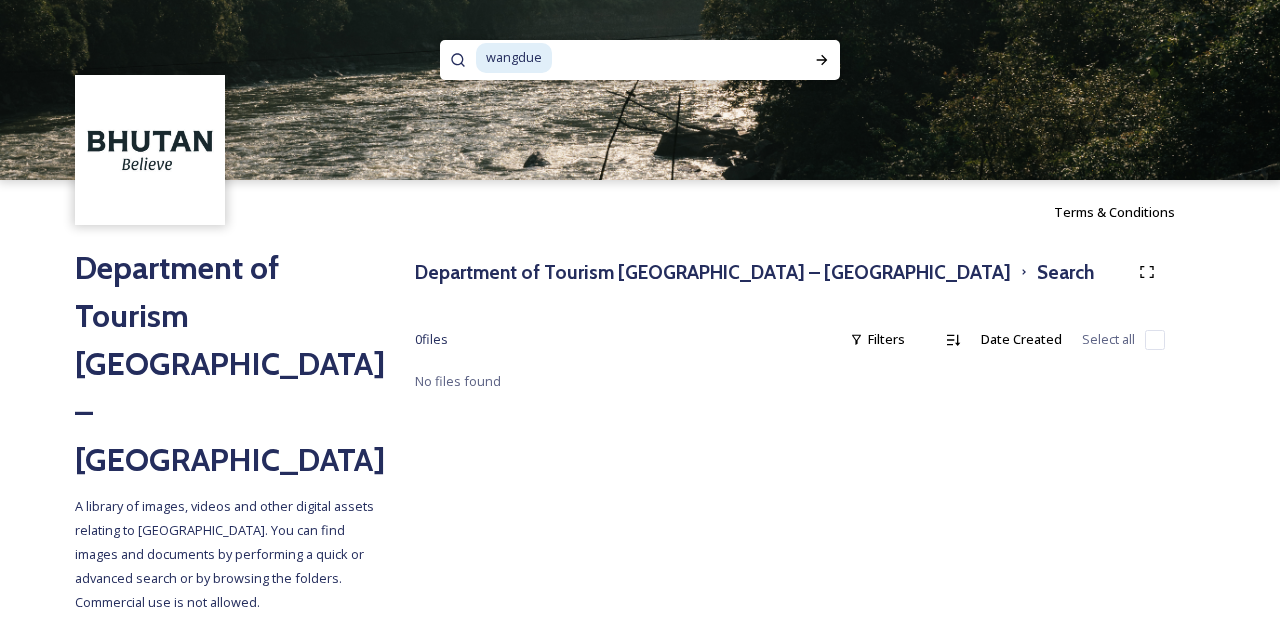 drag, startPoint x: 564, startPoint y: 71, endPoint x: 448, endPoint y: 27, distance: 124.0645 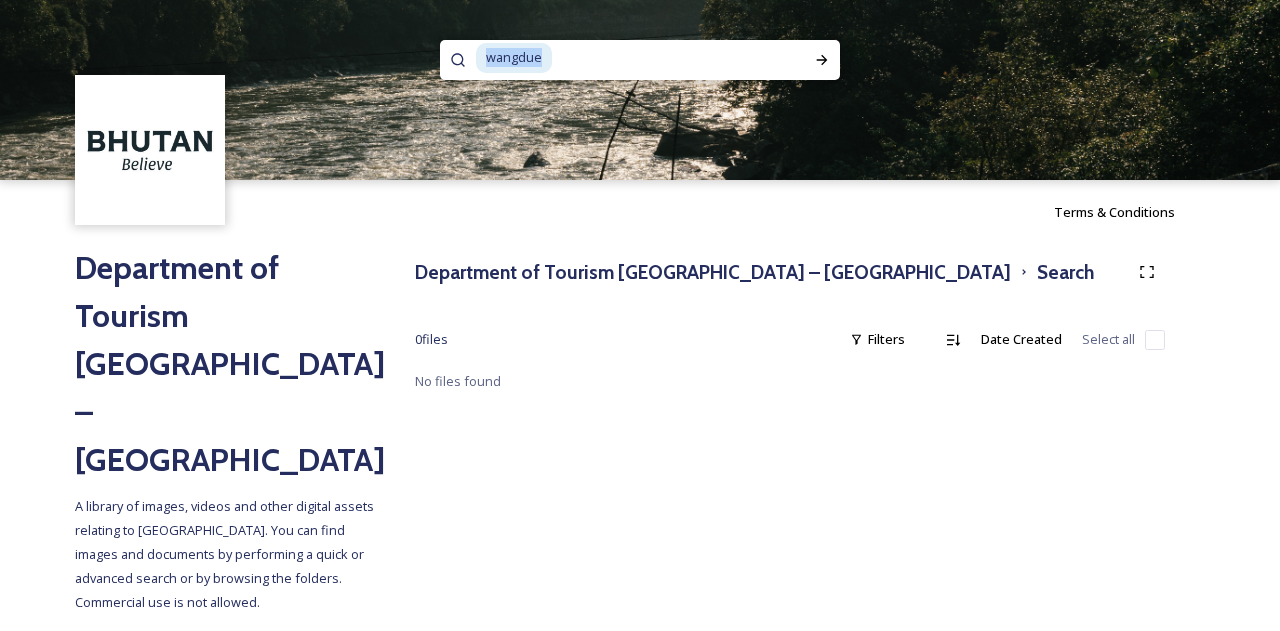 click on "wangdue" at bounding box center (514, 57) 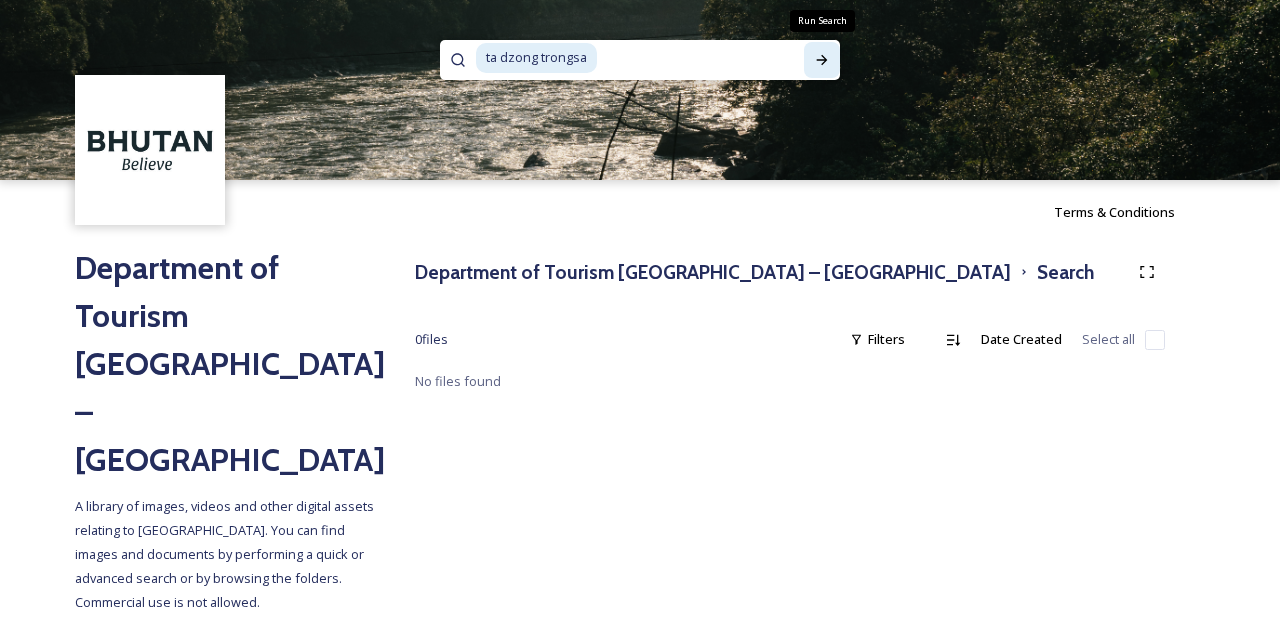 click on "Run Search" at bounding box center [822, 60] 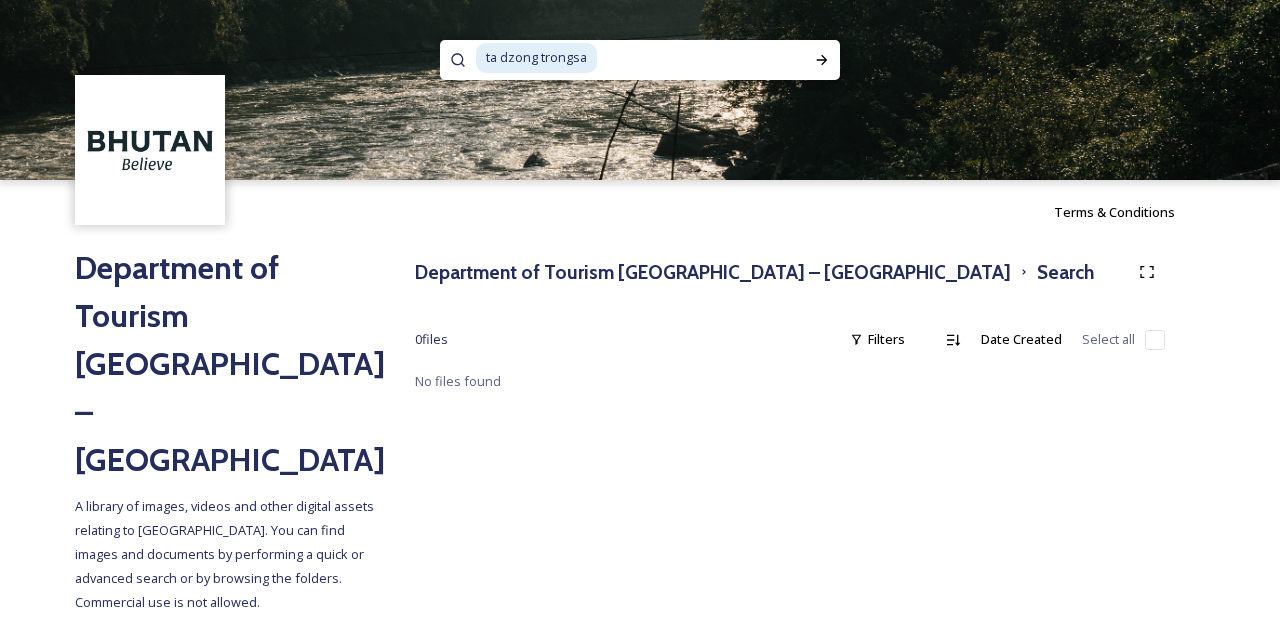 drag, startPoint x: 620, startPoint y: 41, endPoint x: 617, endPoint y: 63, distance: 22.203604 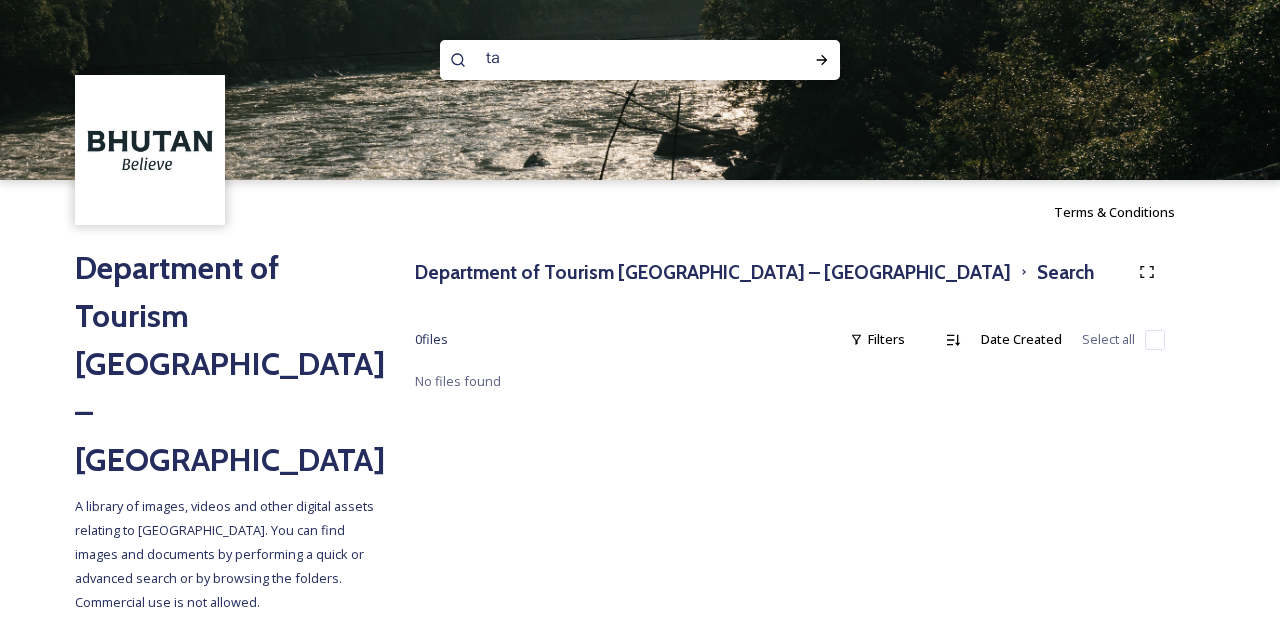 type on "t" 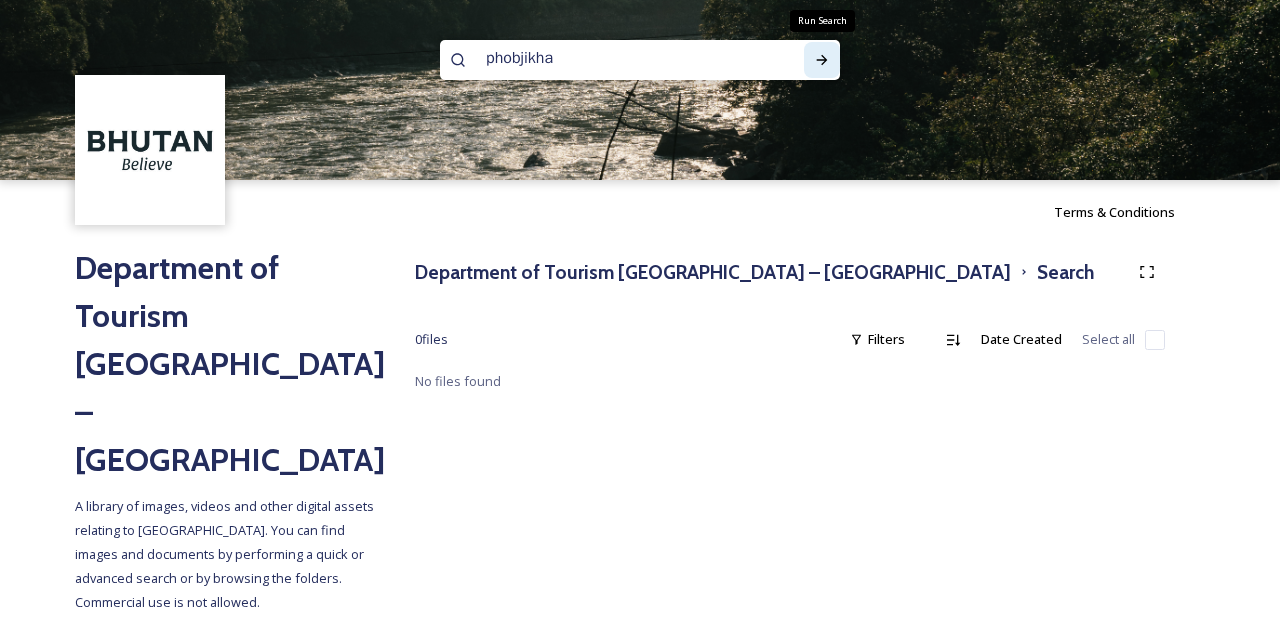 type on "phobjikha" 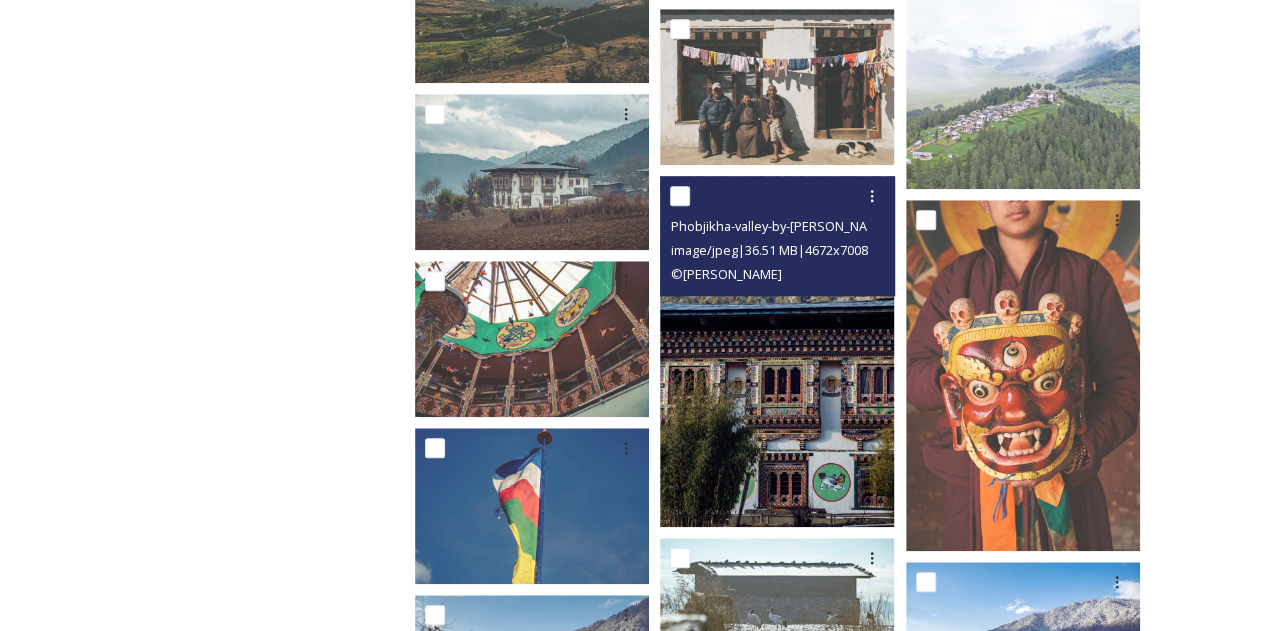 scroll, scrollTop: 800, scrollLeft: 0, axis: vertical 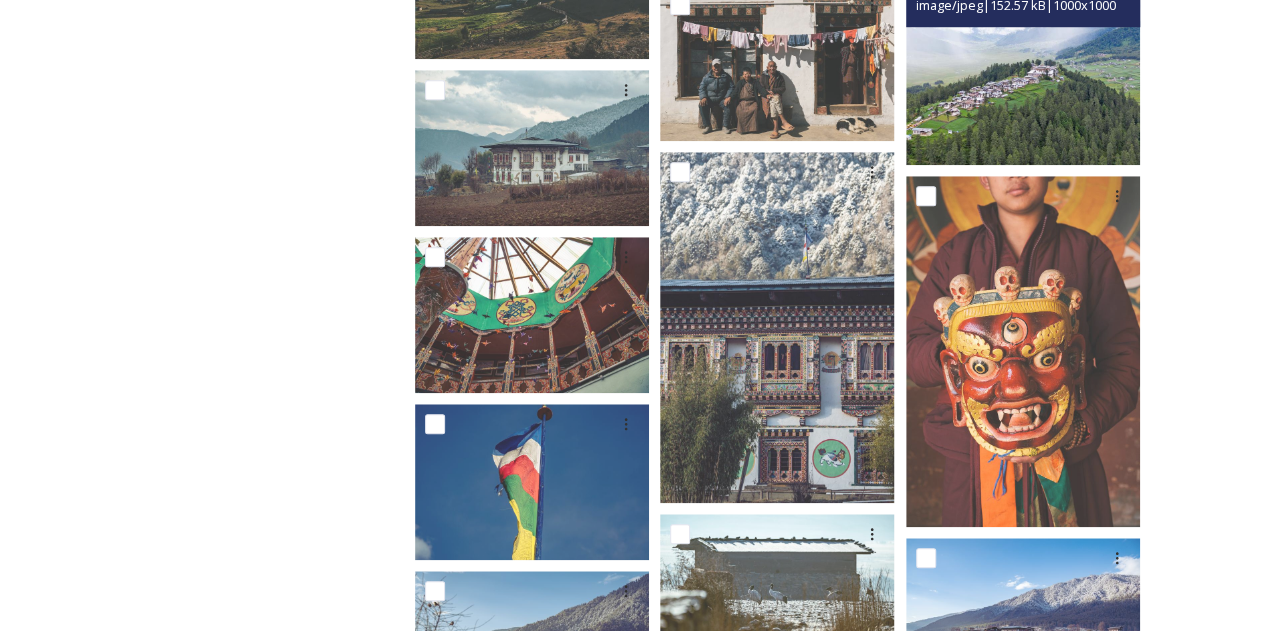 click at bounding box center [1023, 48] 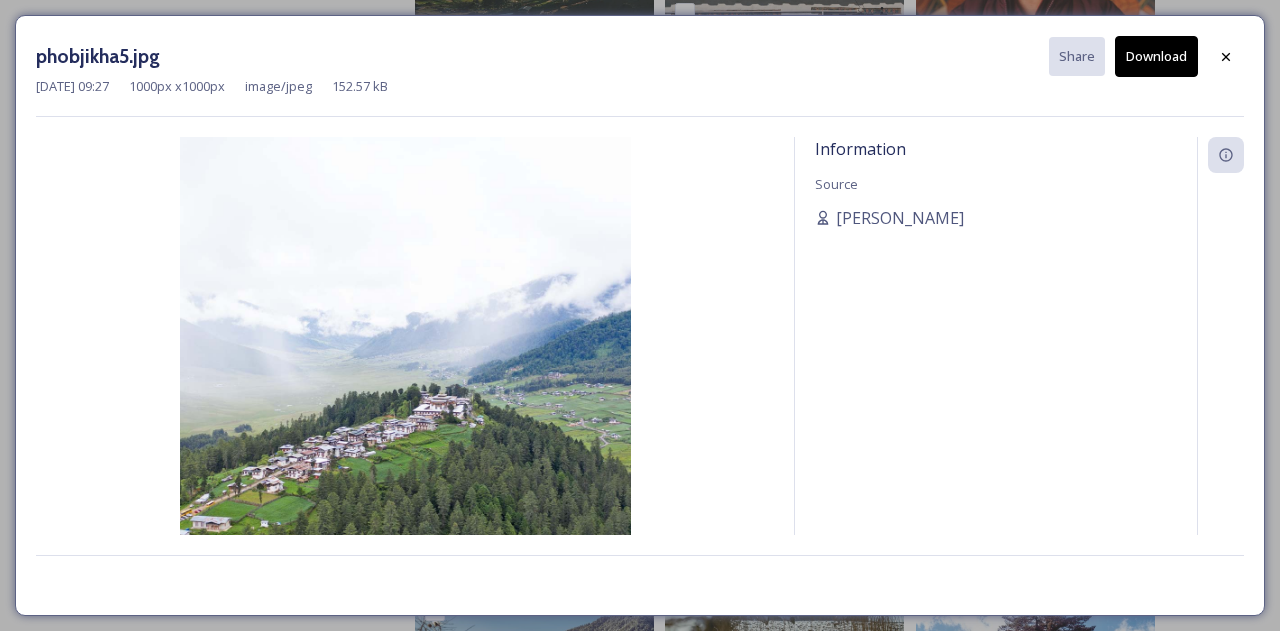 click on "Download" at bounding box center (1156, 56) 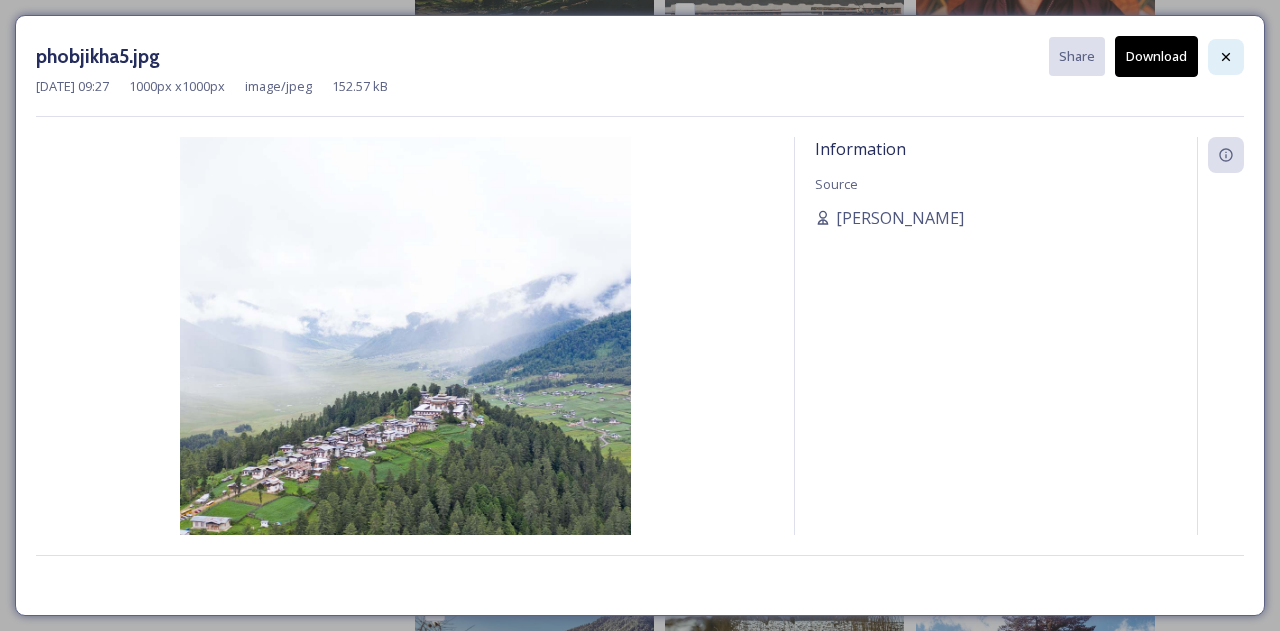 click 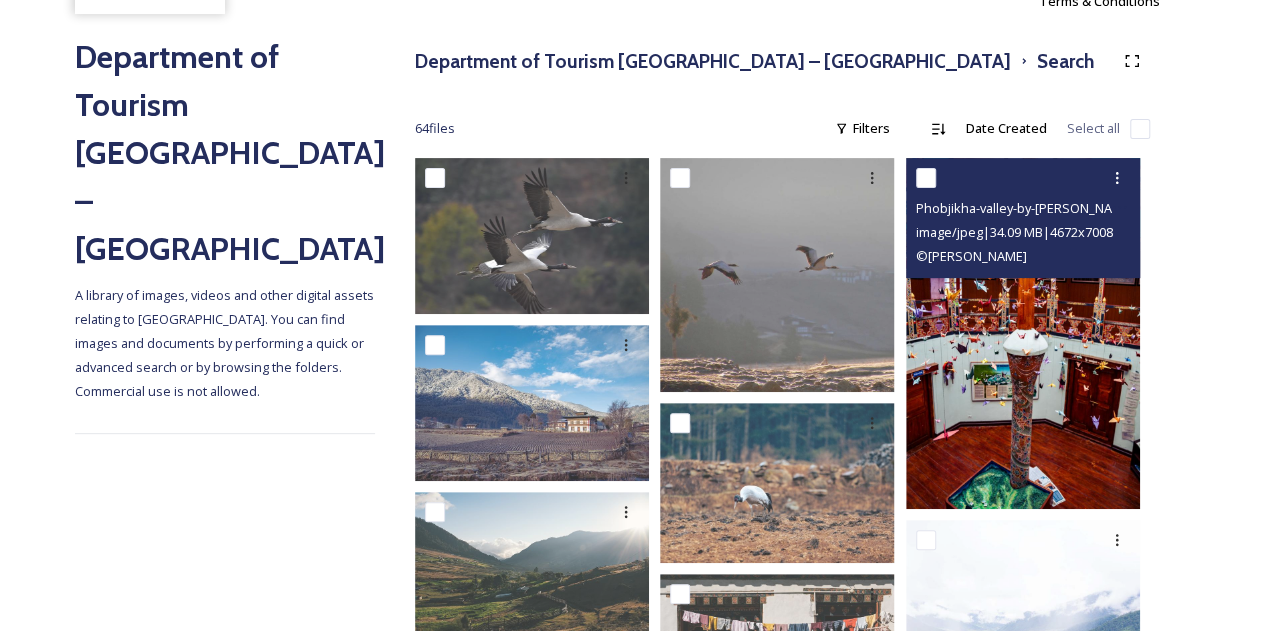 scroll, scrollTop: 182, scrollLeft: 0, axis: vertical 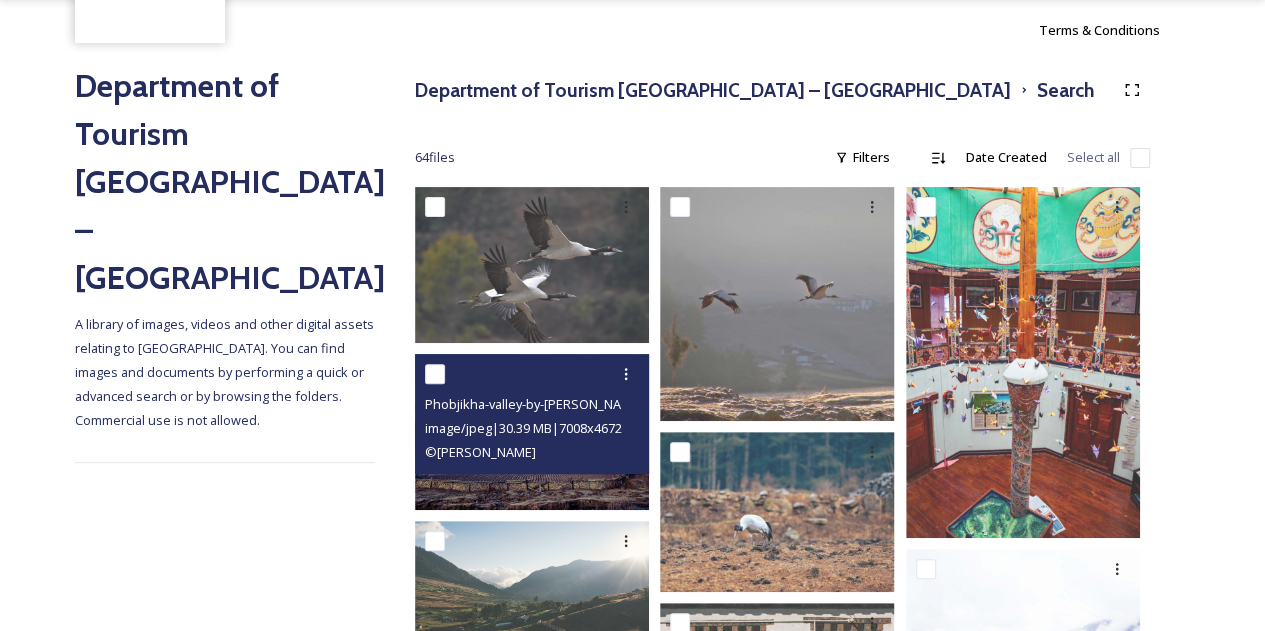 click on "© [PERSON_NAME]" at bounding box center (534, 452) 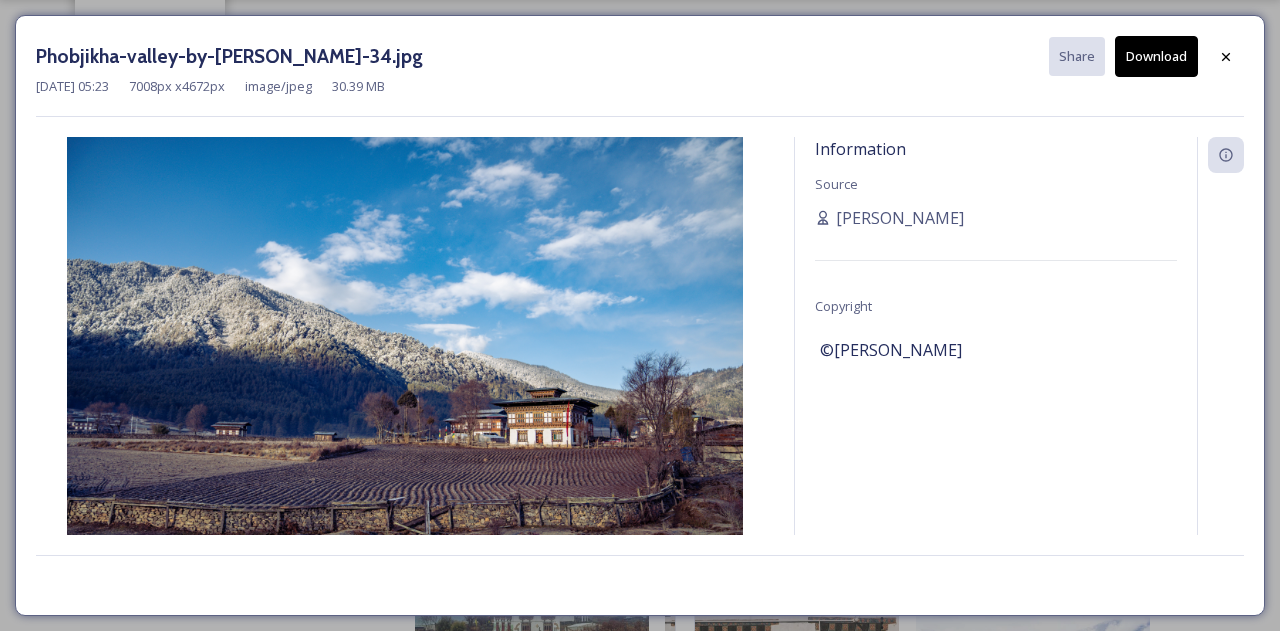 click on "Download" at bounding box center (1156, 56) 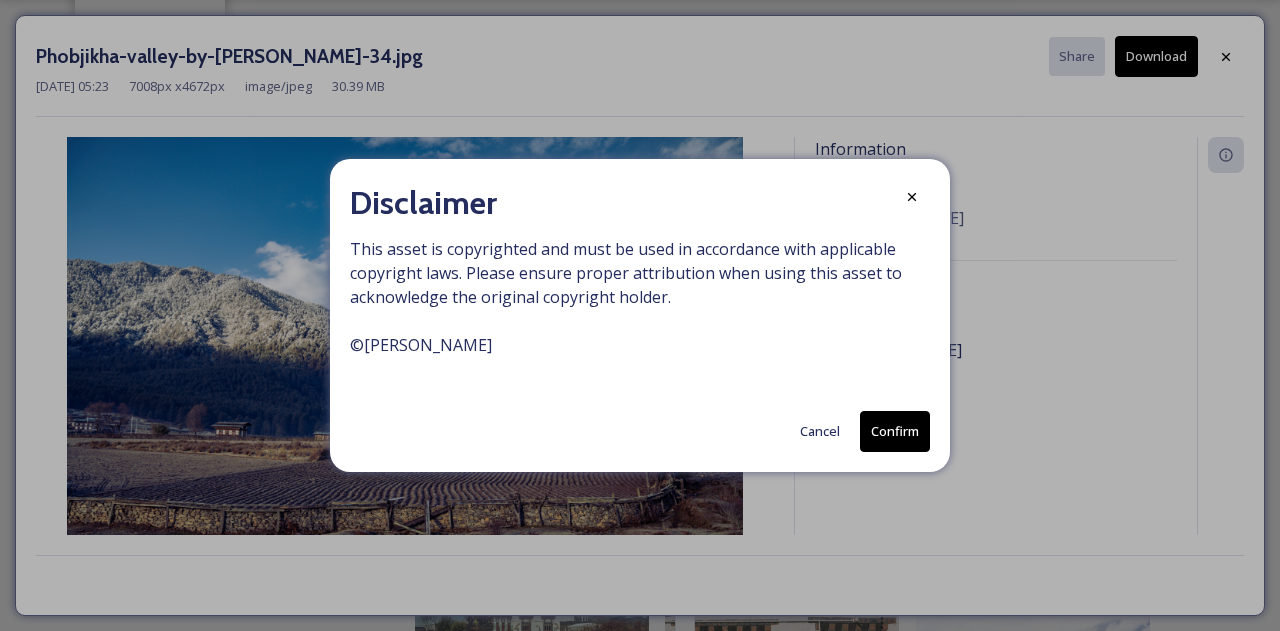 click on "Confirm" at bounding box center [895, 431] 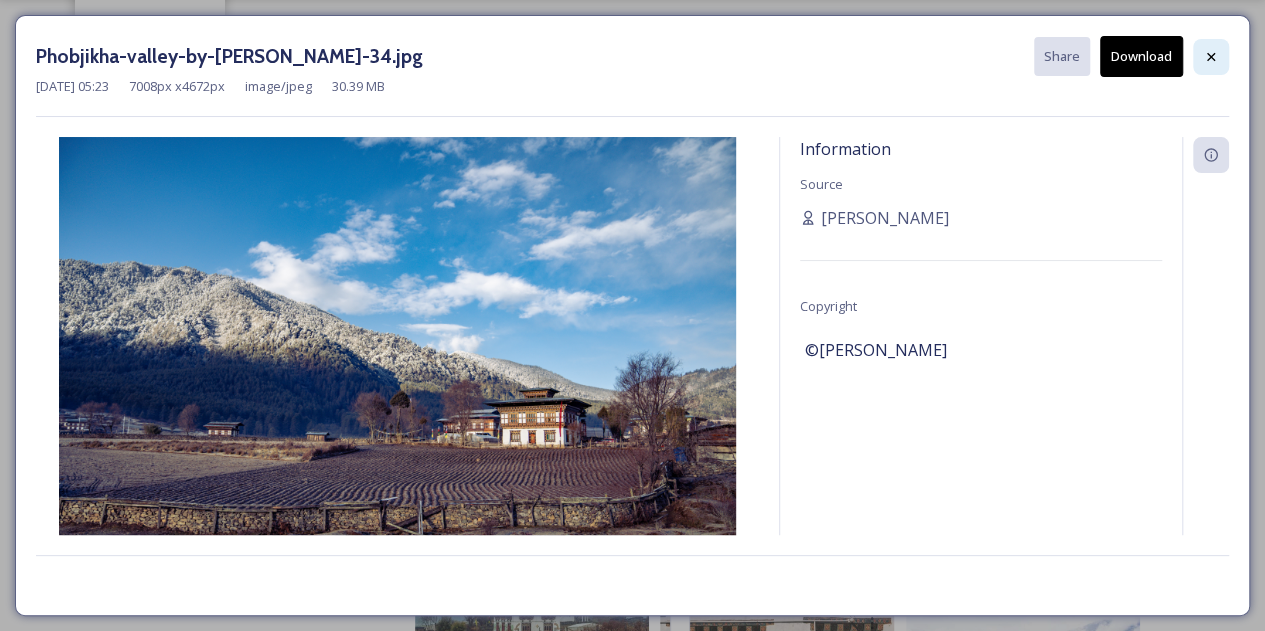 click 